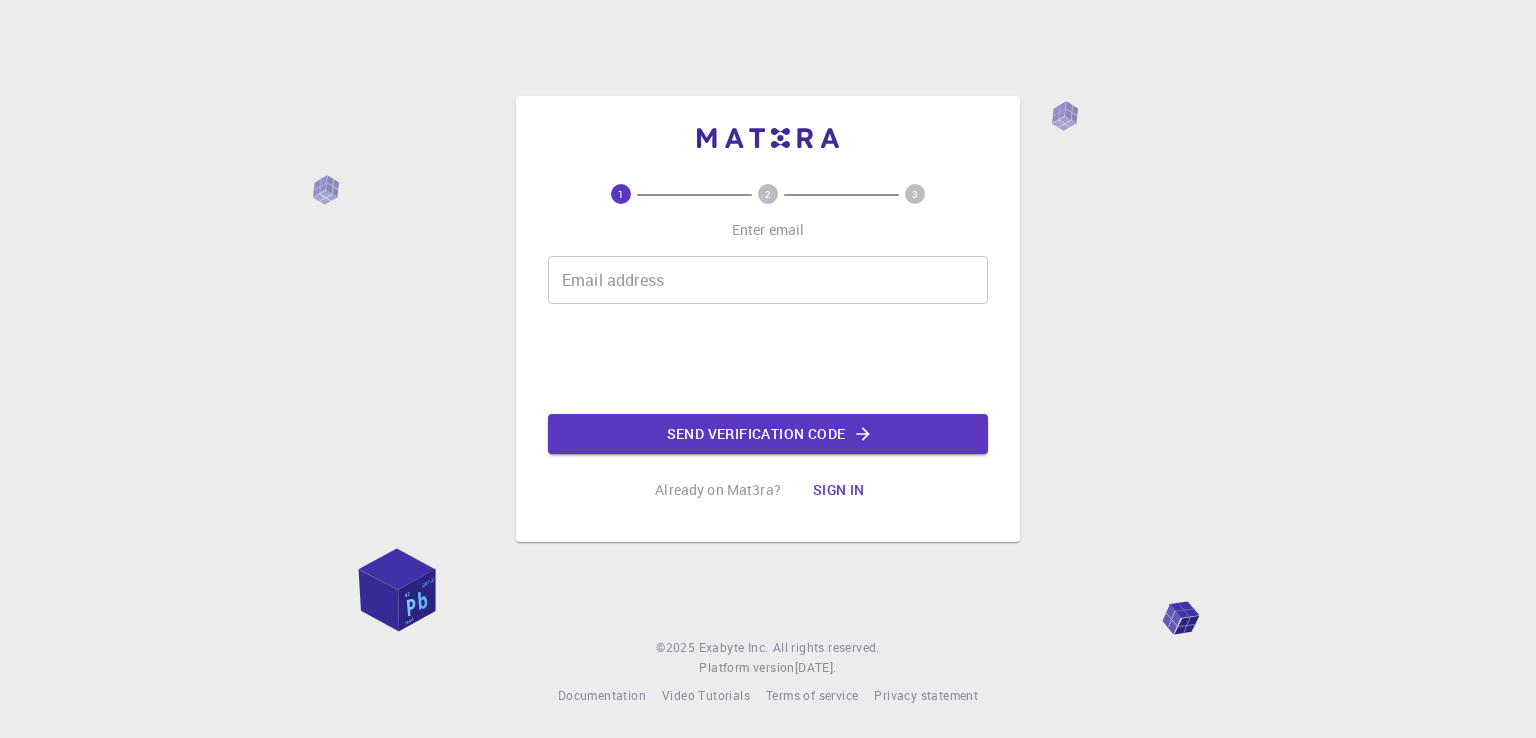 scroll, scrollTop: 0, scrollLeft: 0, axis: both 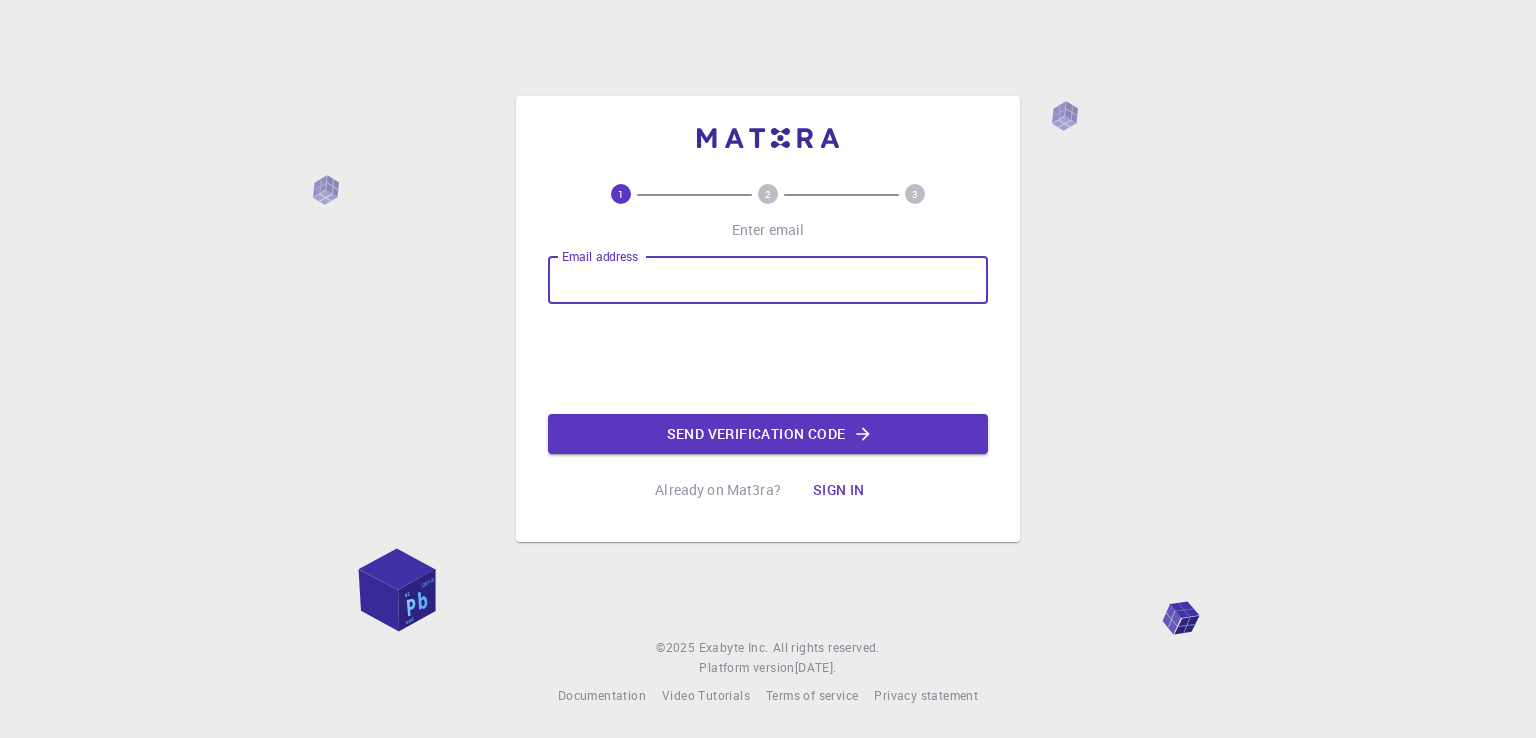 click on "Email address" at bounding box center [768, 280] 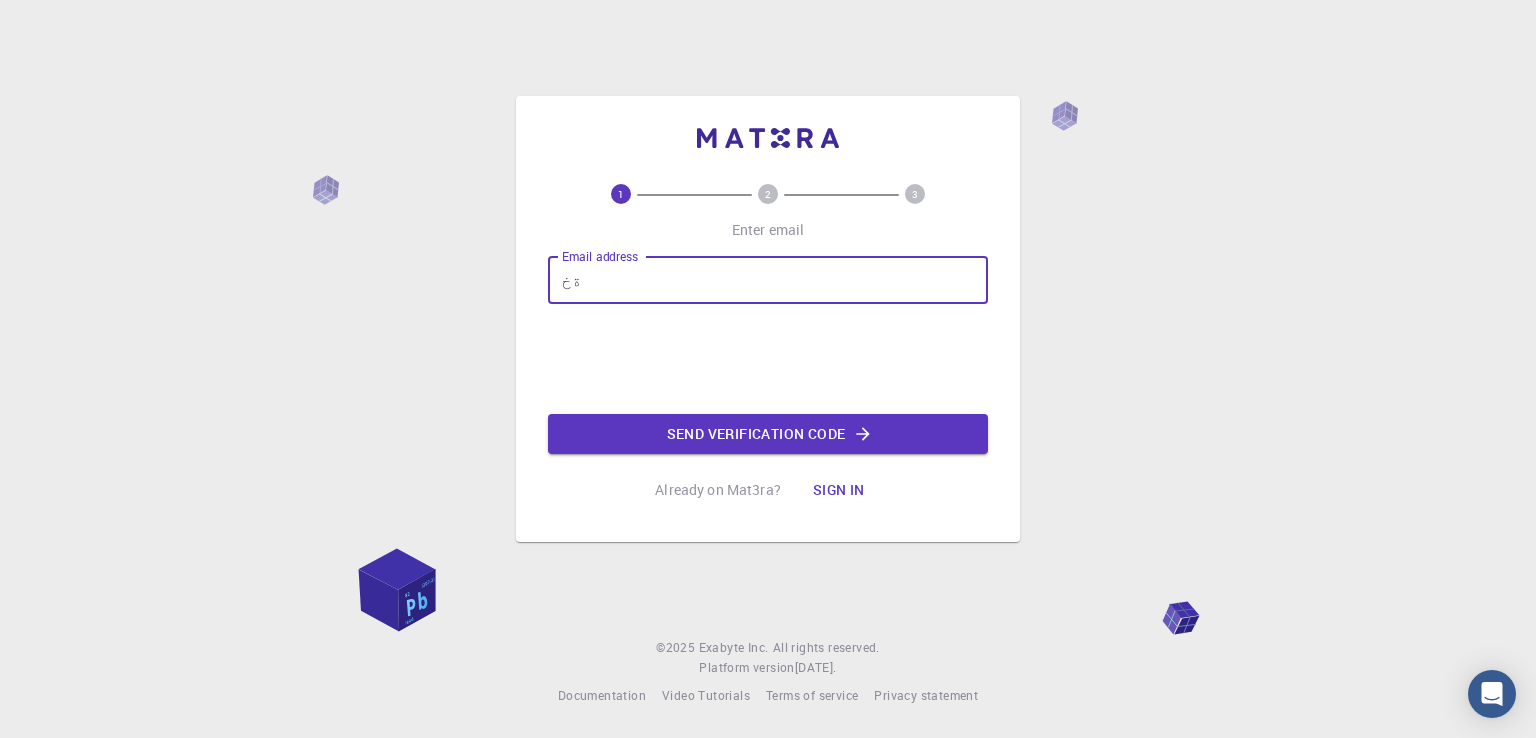 type on "ة" 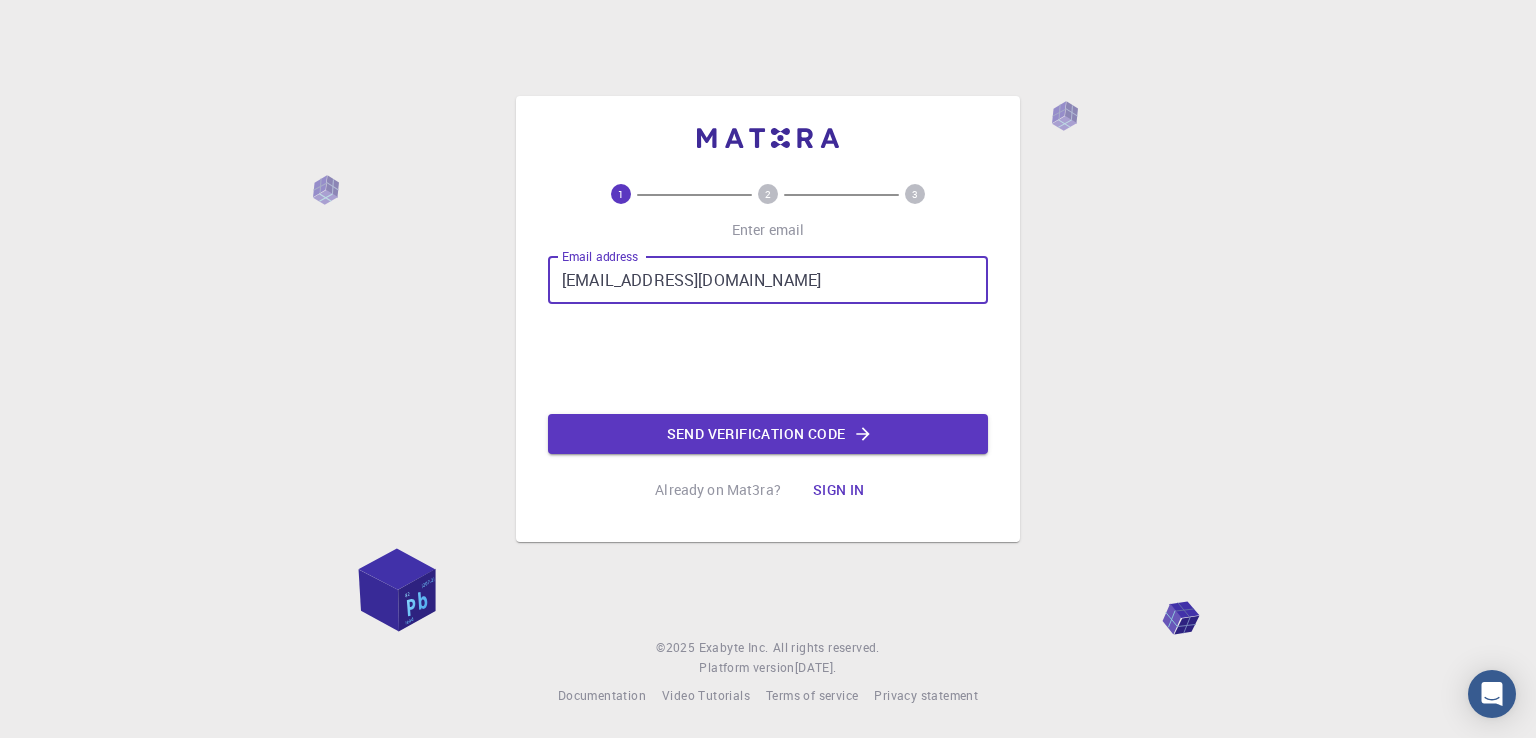 type on "[EMAIL_ADDRESS][DOMAIN_NAME]" 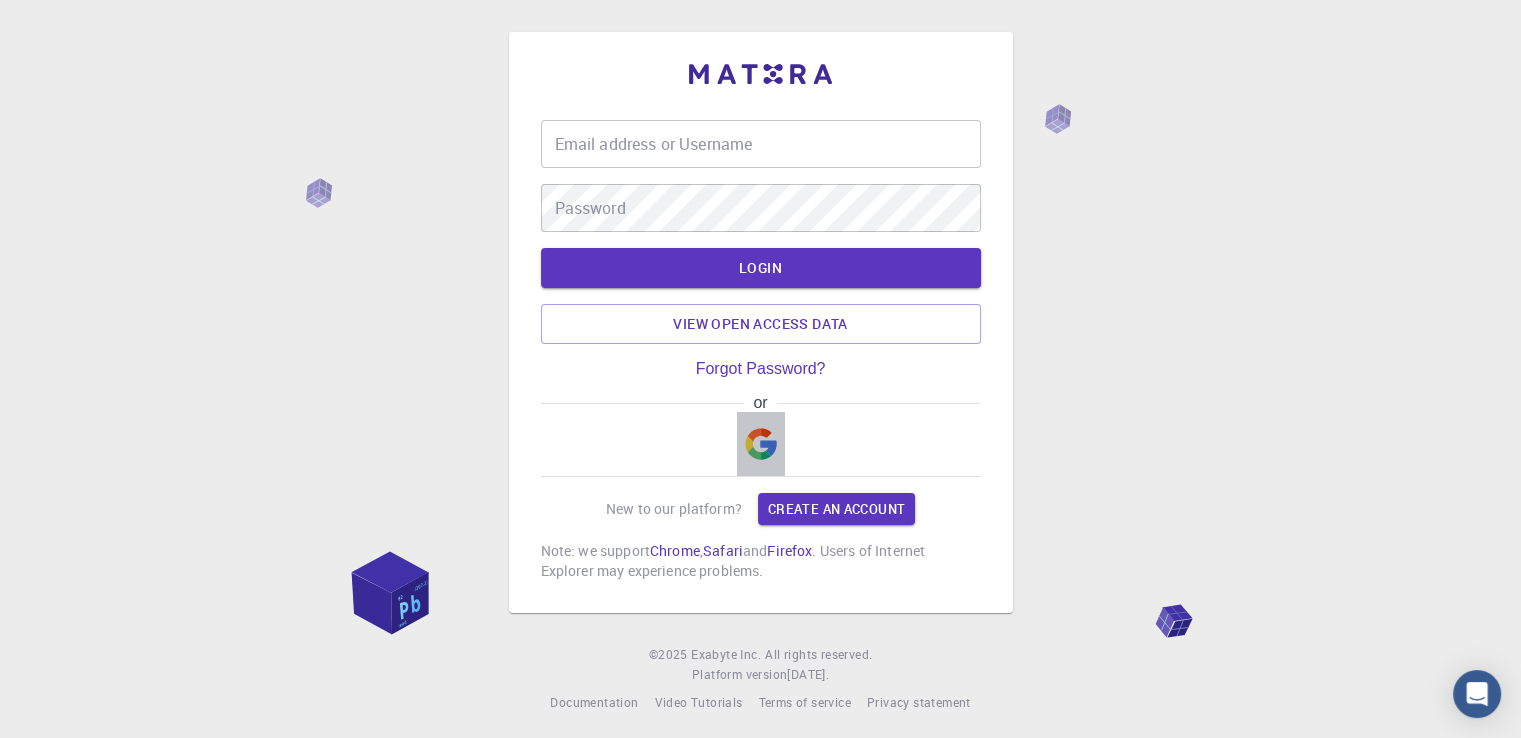 click at bounding box center [761, 444] 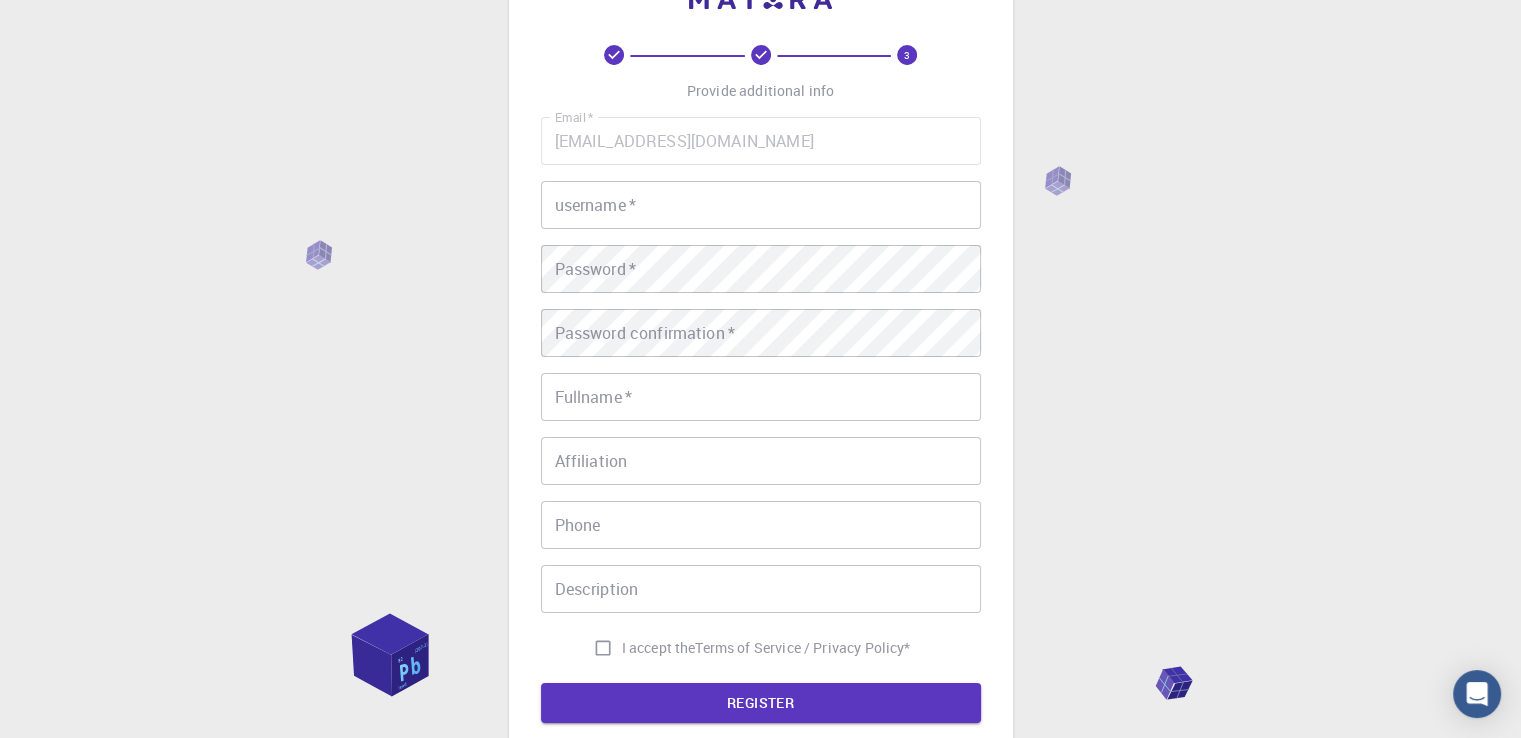 scroll, scrollTop: 76, scrollLeft: 0, axis: vertical 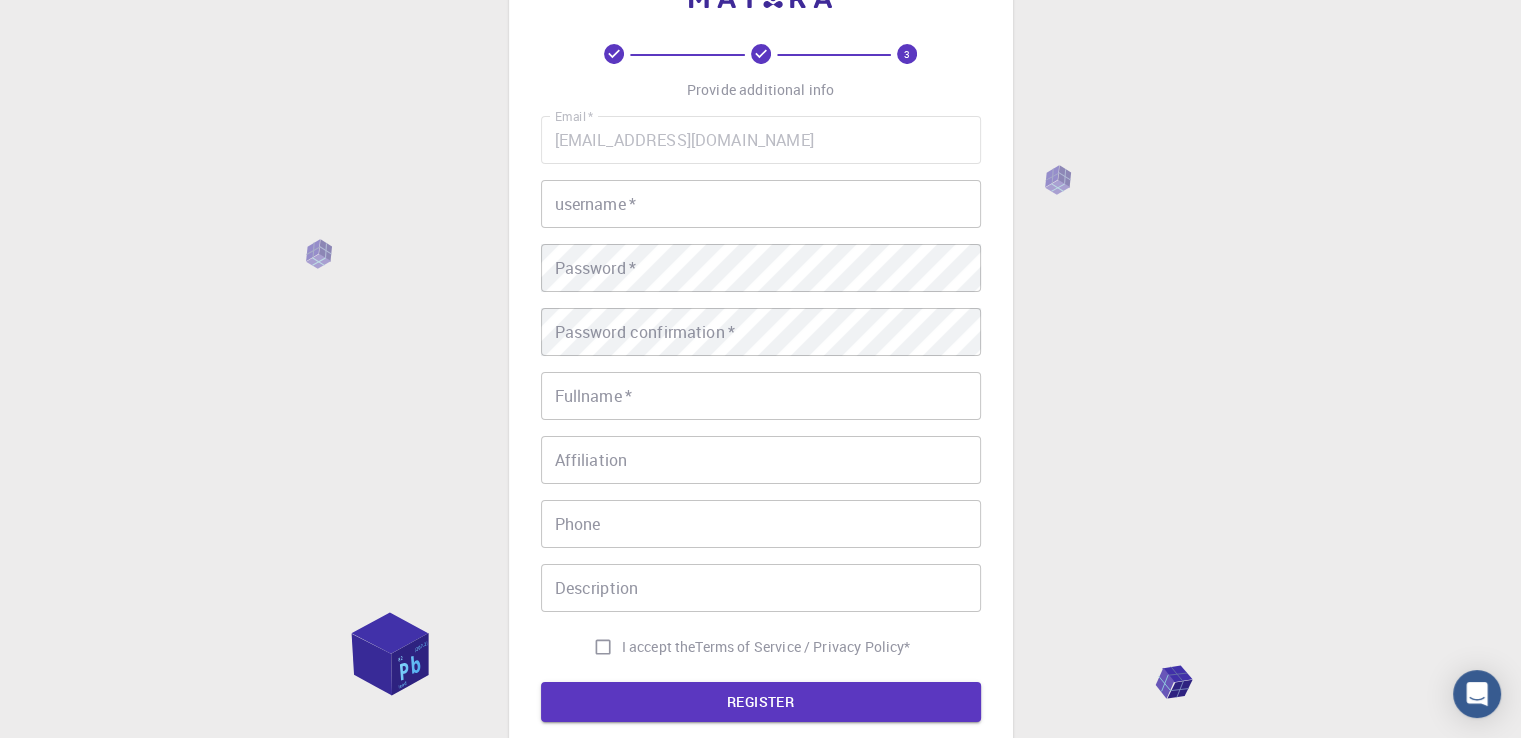 click on "username   *" at bounding box center (761, 204) 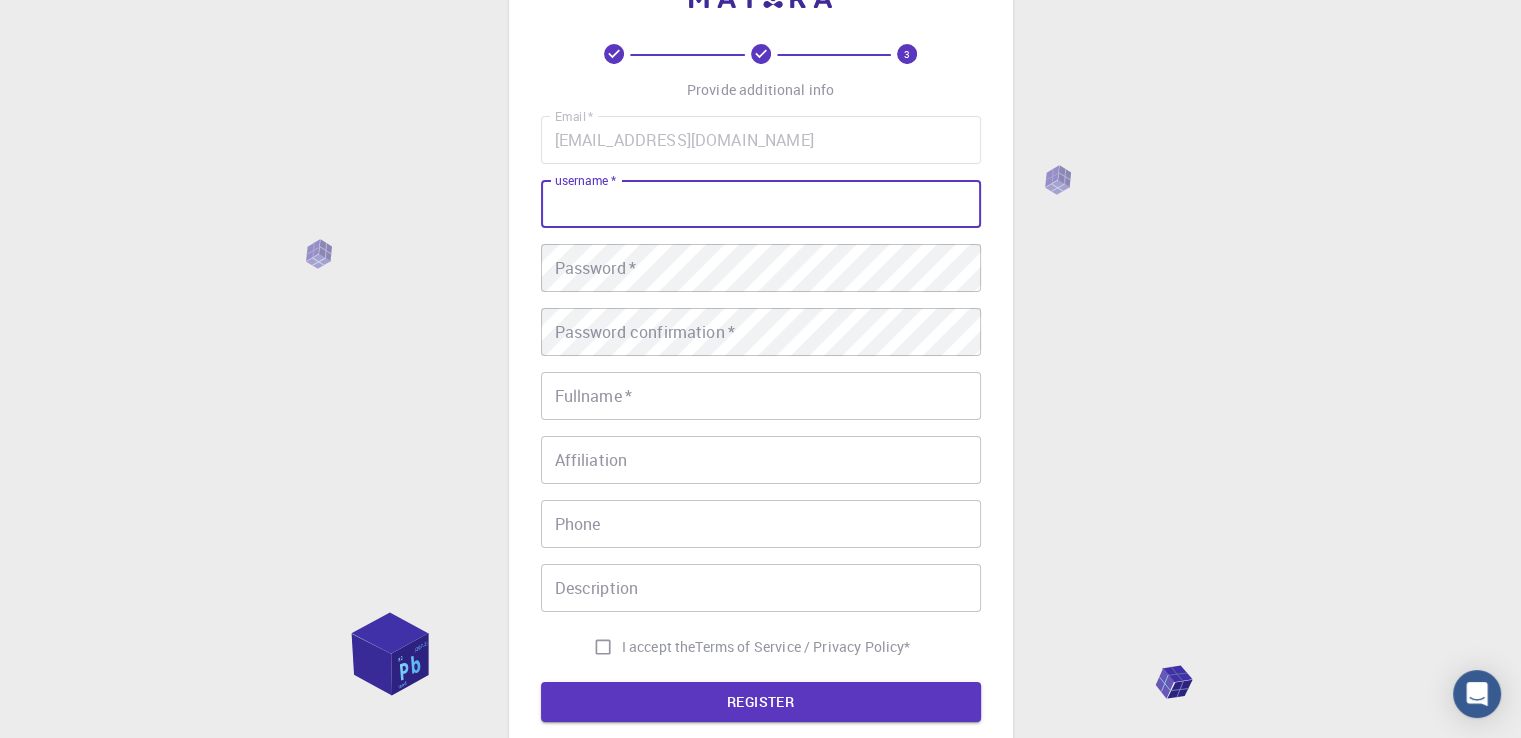 type on "[PERSON_NAME]" 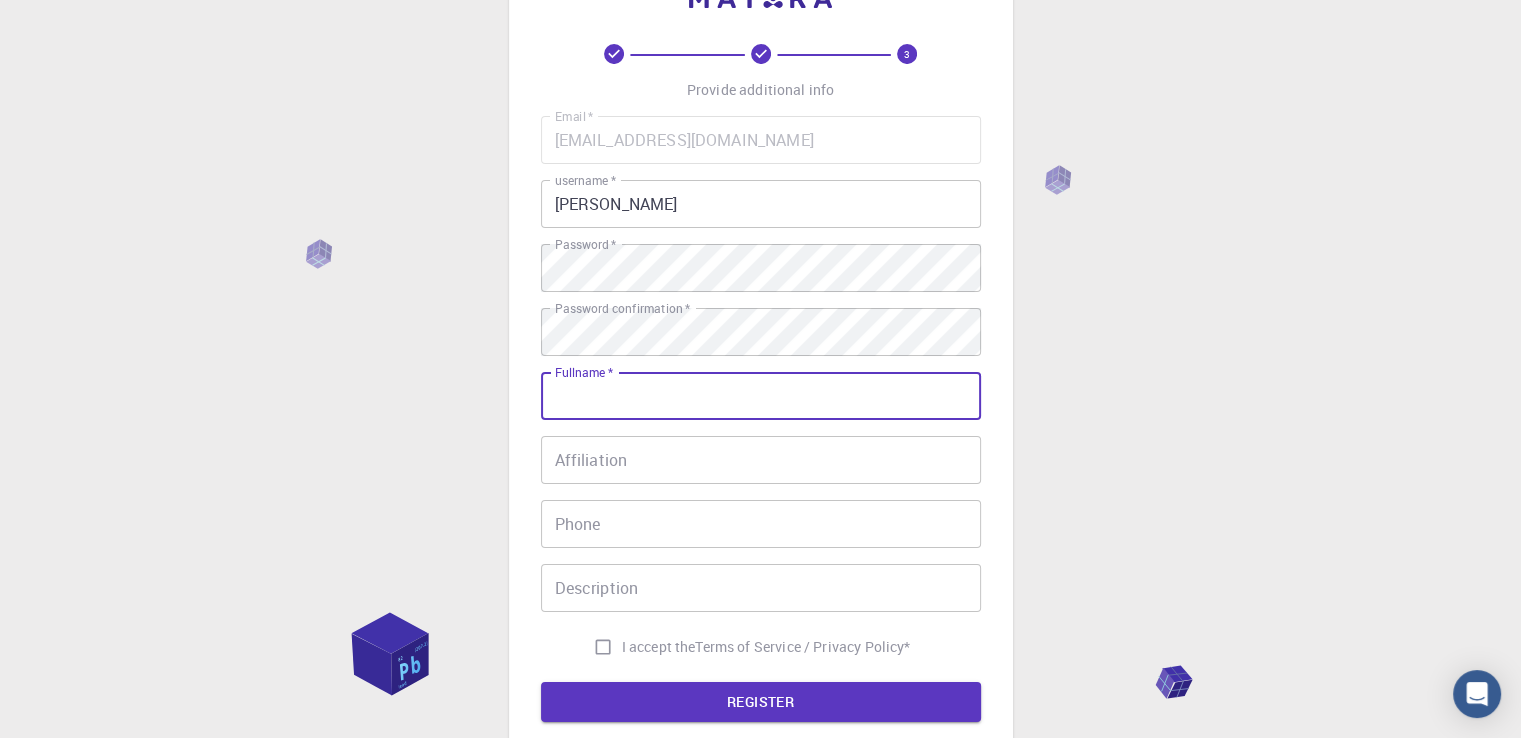 click on "Fullname   *" at bounding box center [761, 396] 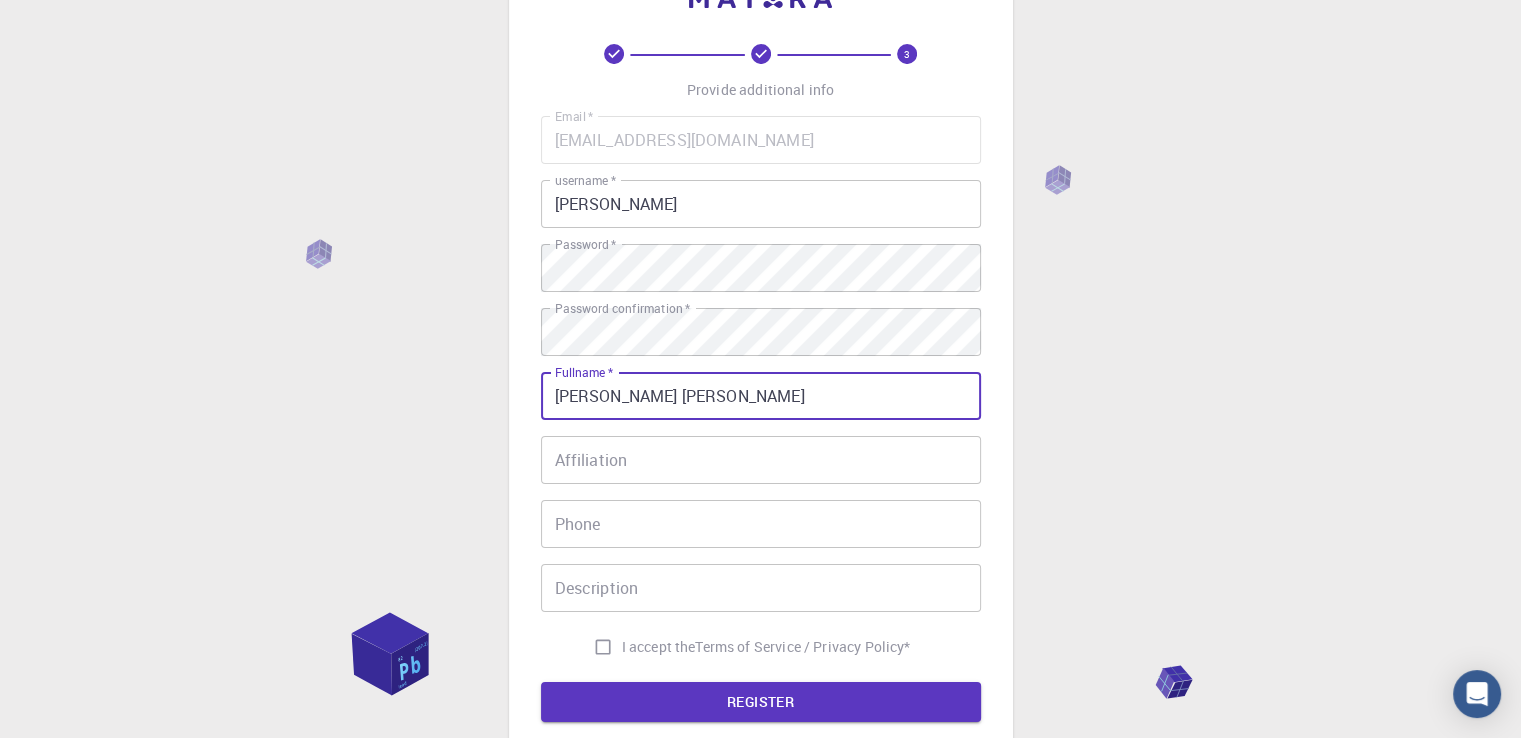 type on "[PERSON_NAME] [PERSON_NAME]" 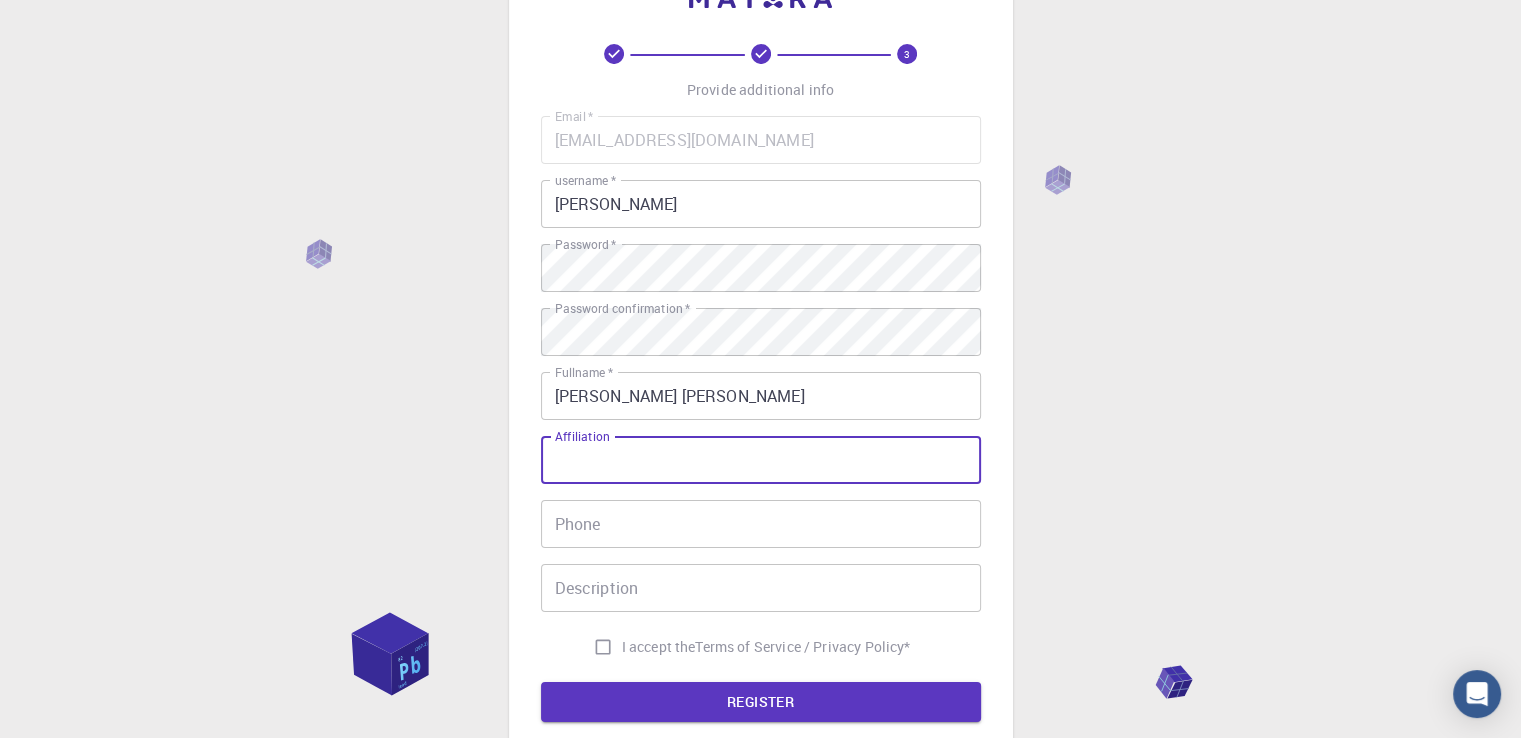 click on "Affiliation" at bounding box center (761, 460) 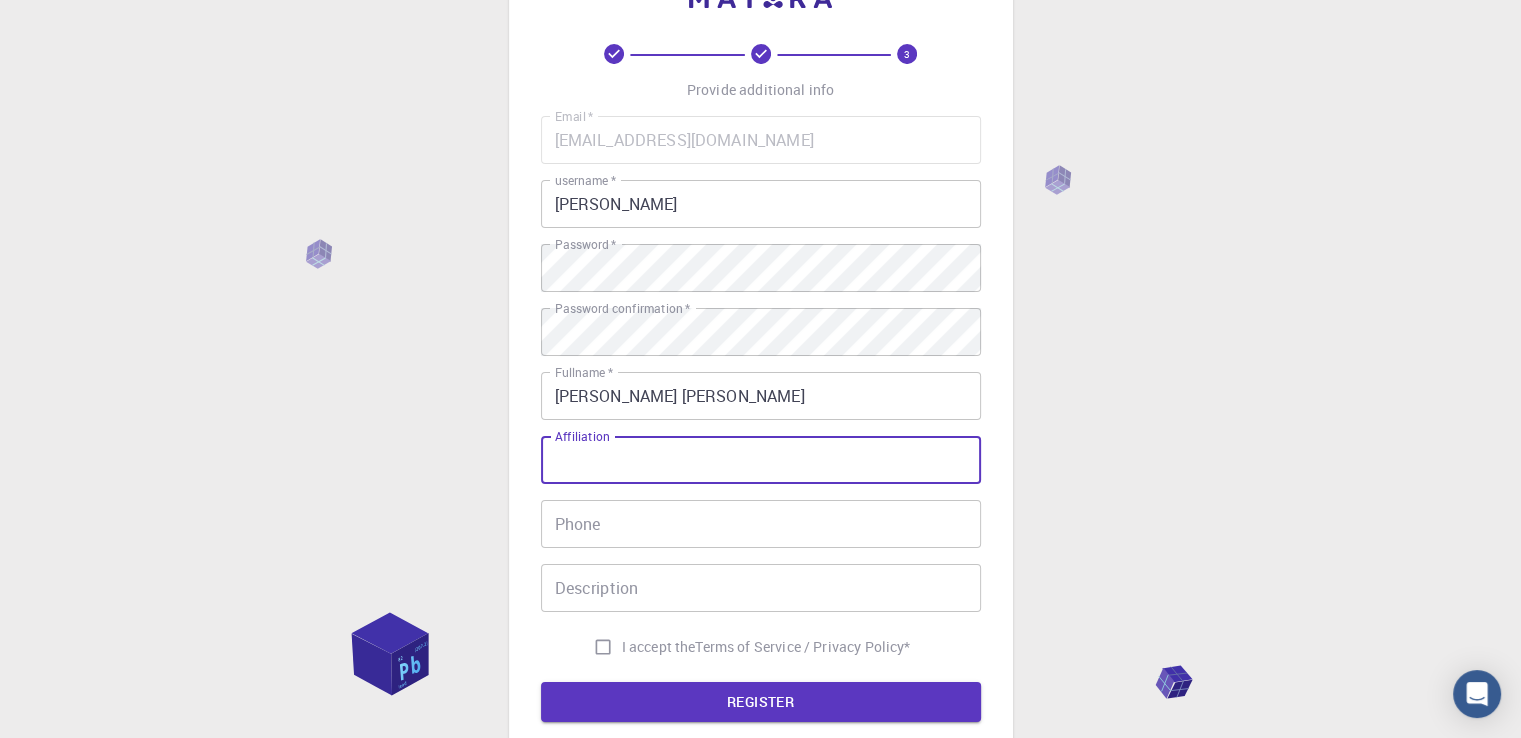 click on "Affiliation" at bounding box center [761, 460] 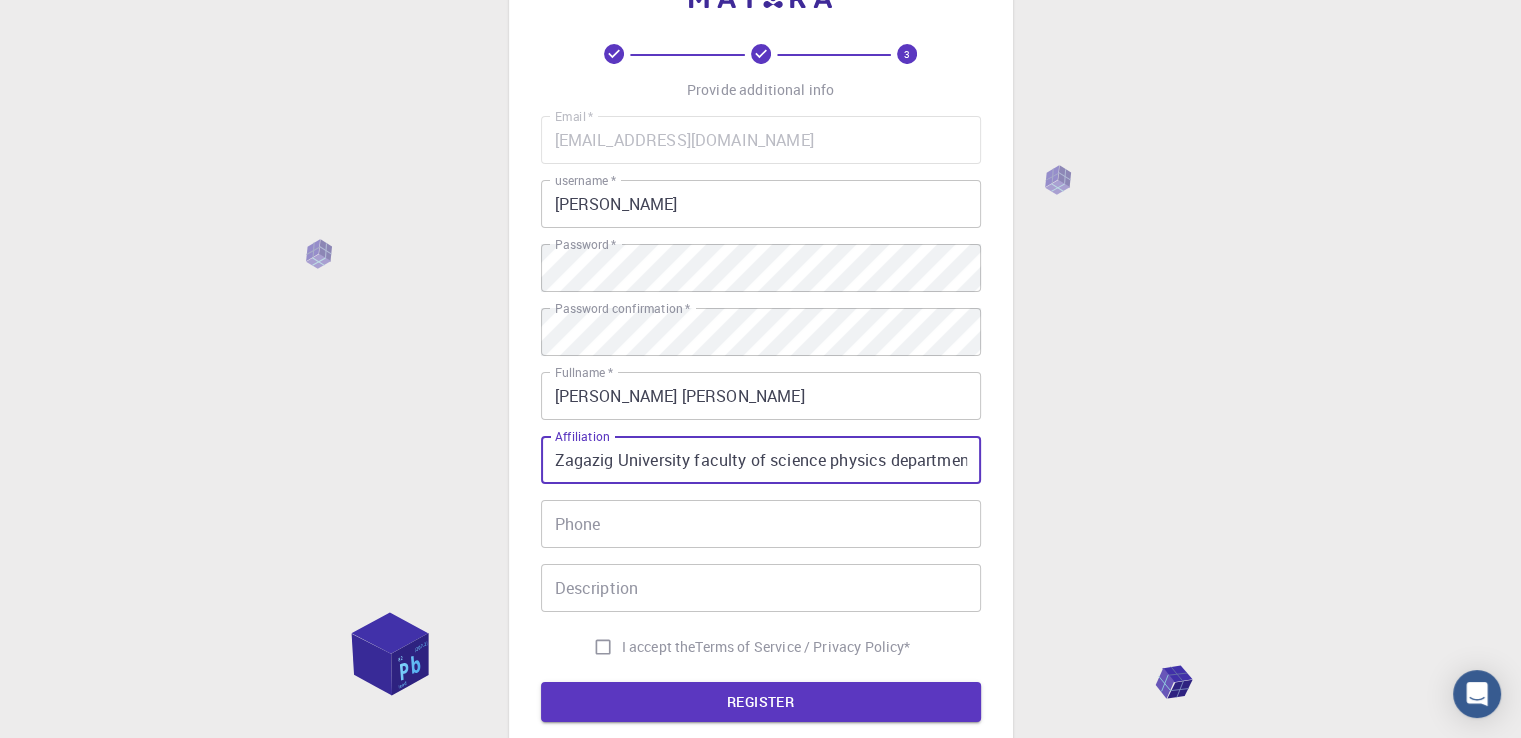 scroll, scrollTop: 0, scrollLeft: 0, axis: both 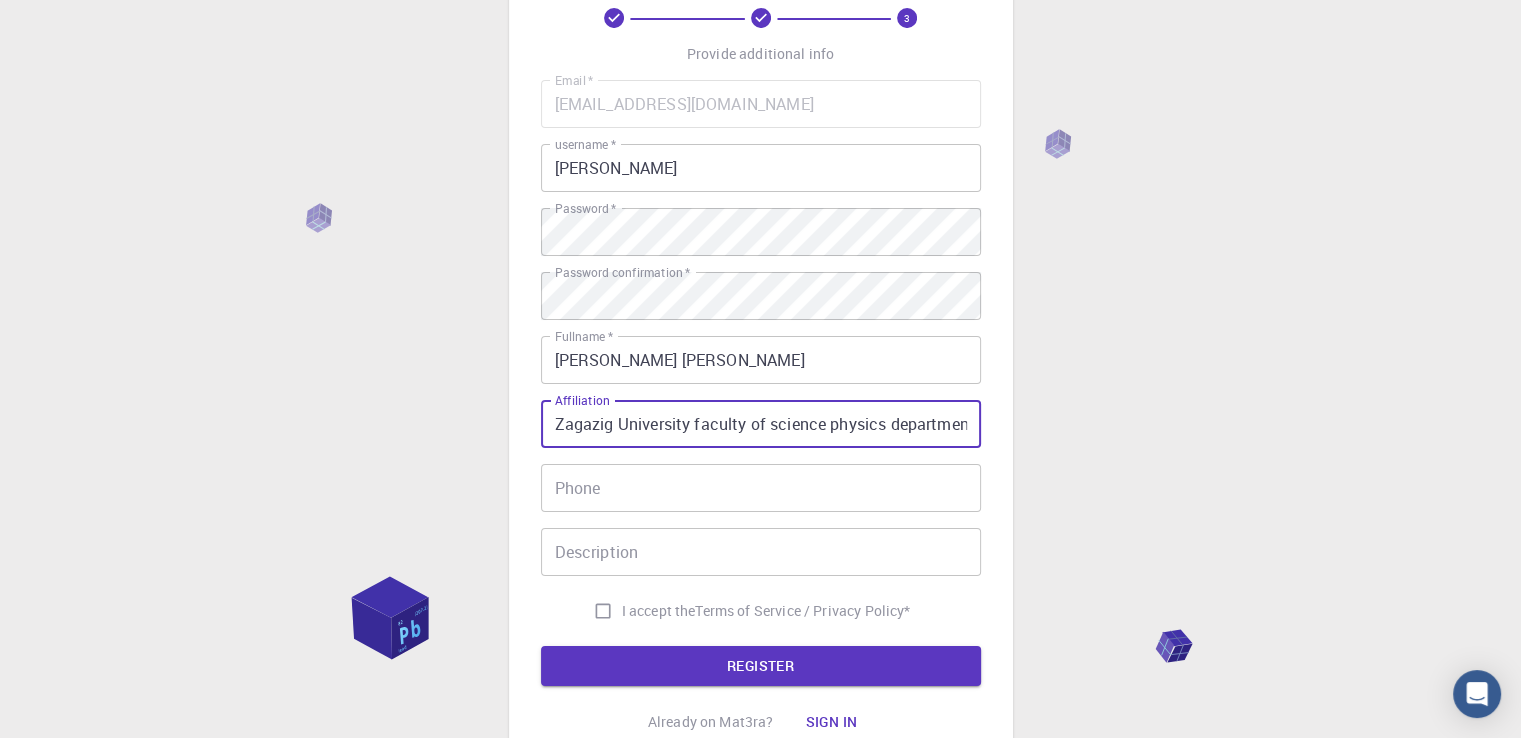 type on "Zagazig University faculty of science physics department" 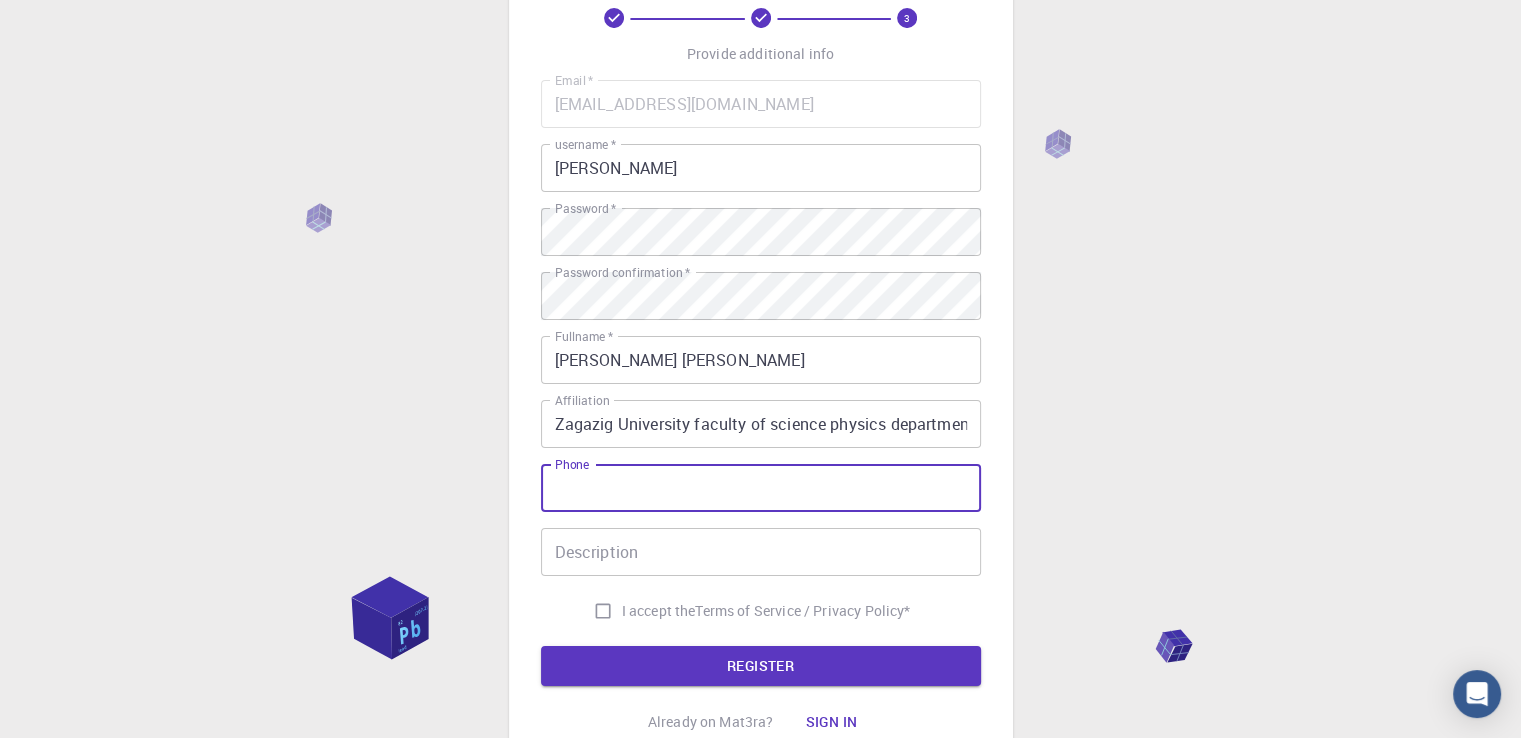 click on "Phone" at bounding box center (761, 488) 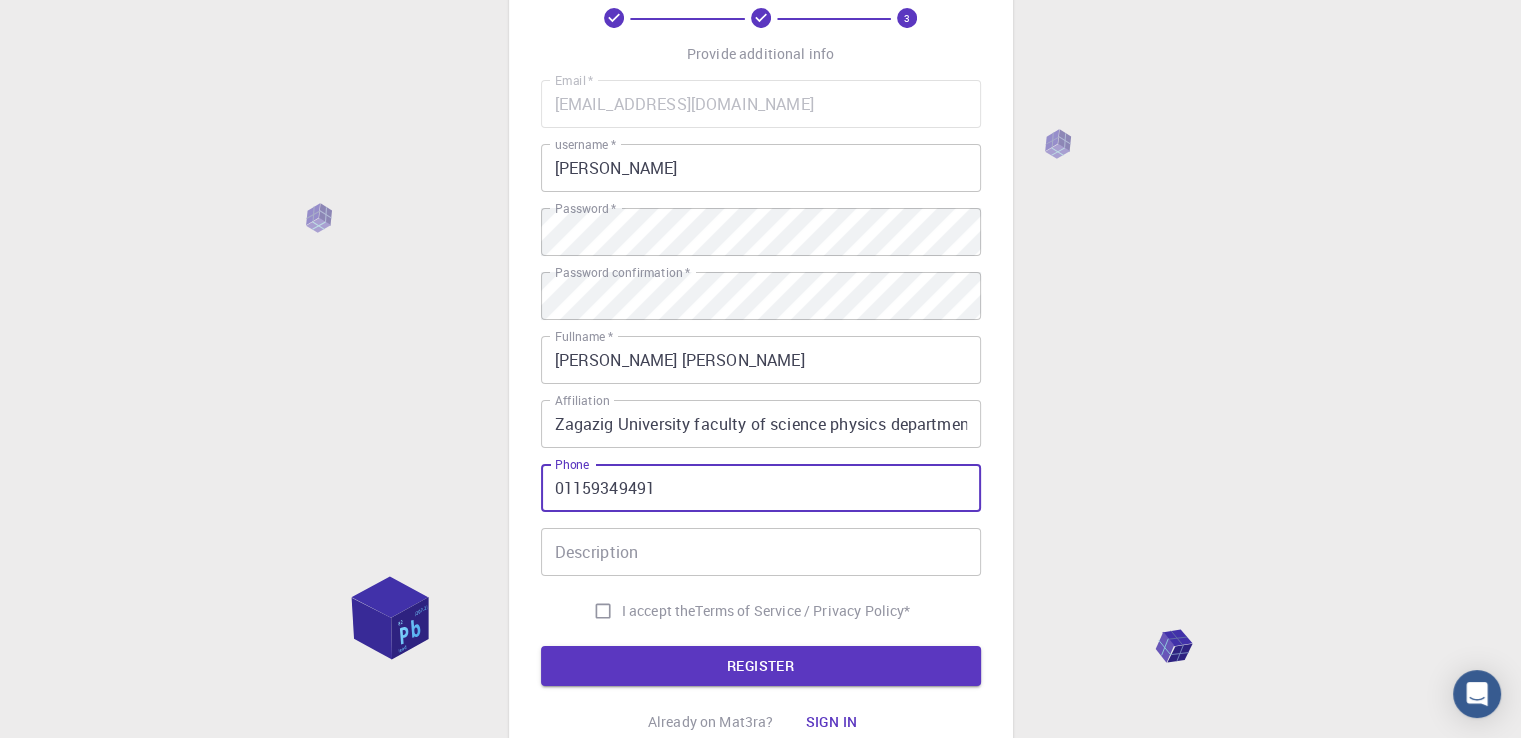 type on "01159349491" 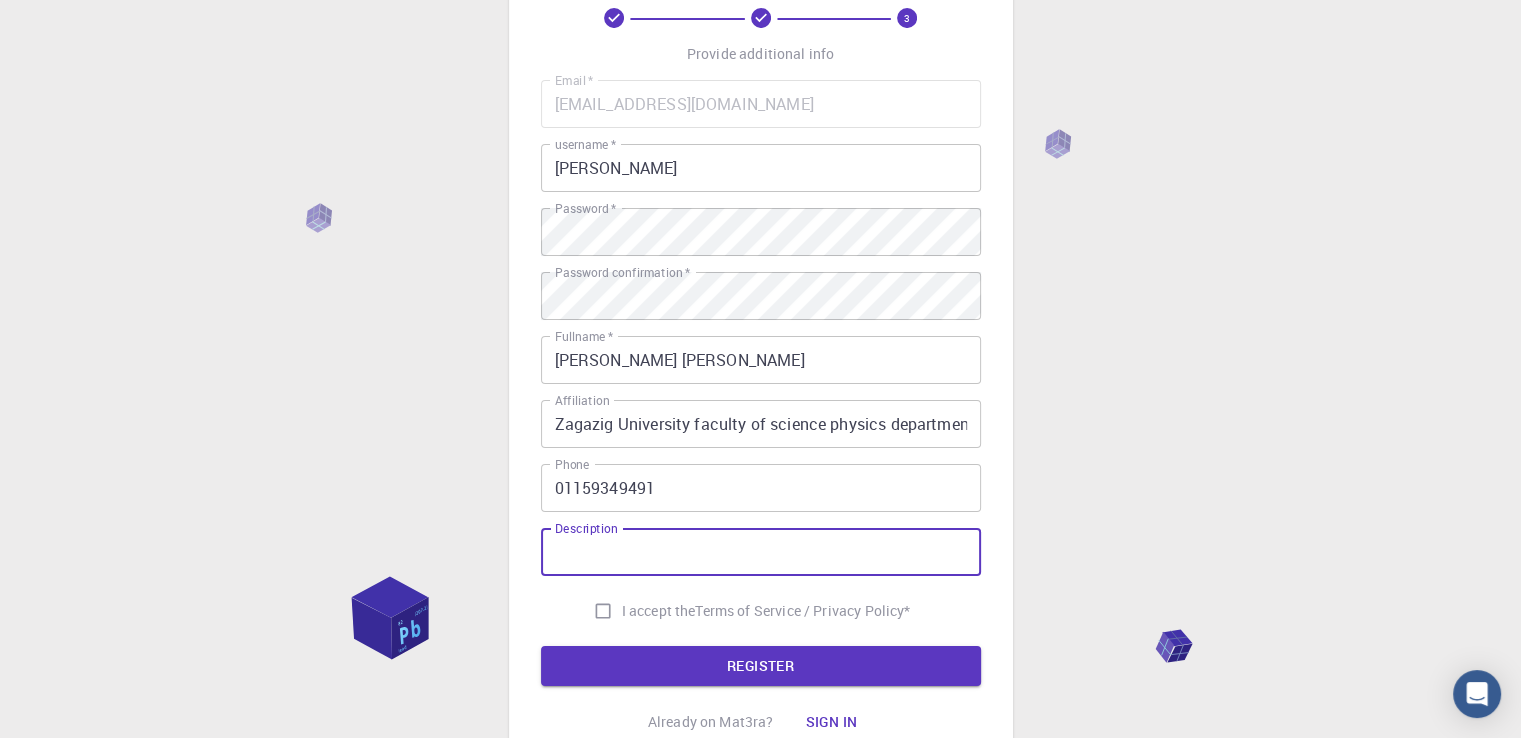 click on "Description" at bounding box center (761, 552) 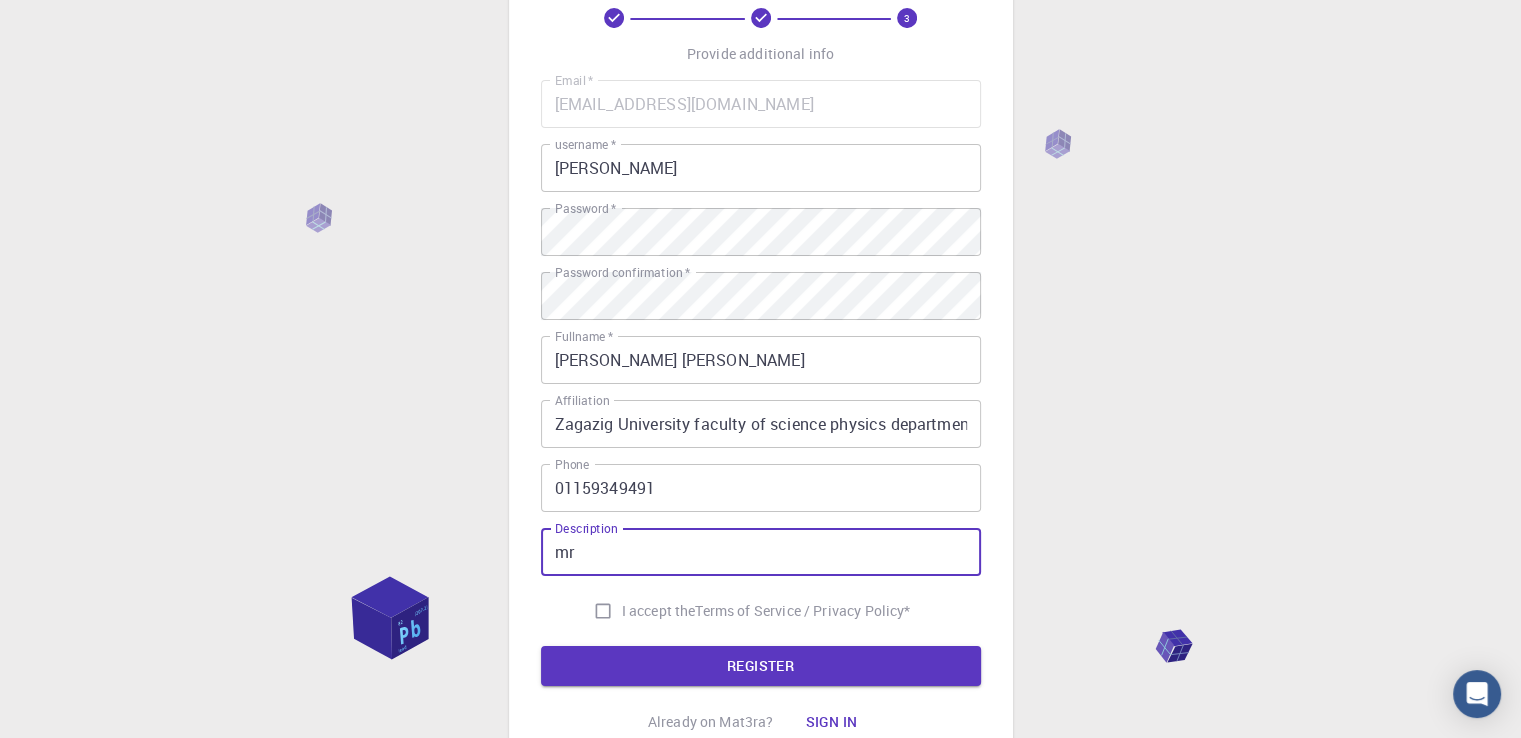 type on "mr" 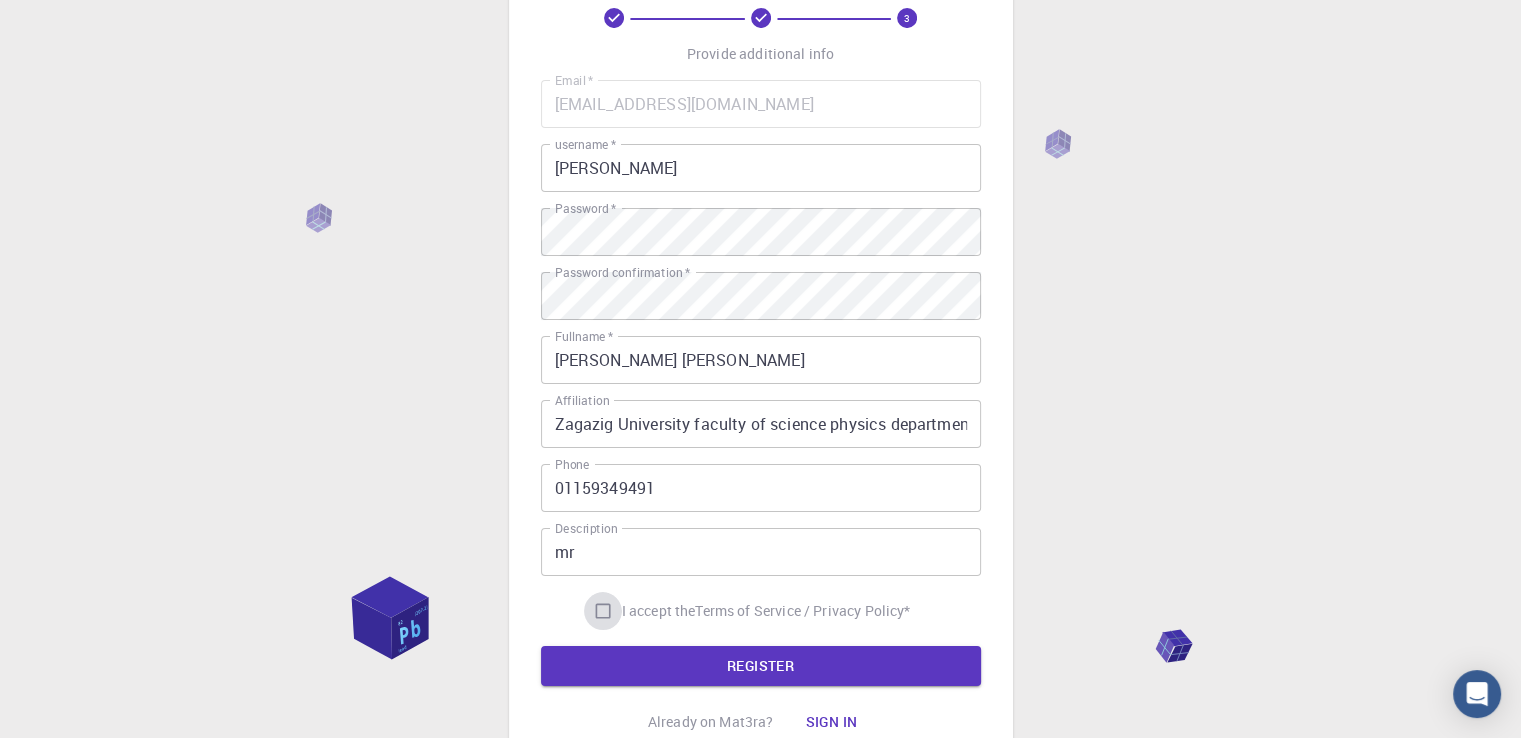 click on "I accept the  Terms of Service / Privacy Policy  *" at bounding box center (603, 611) 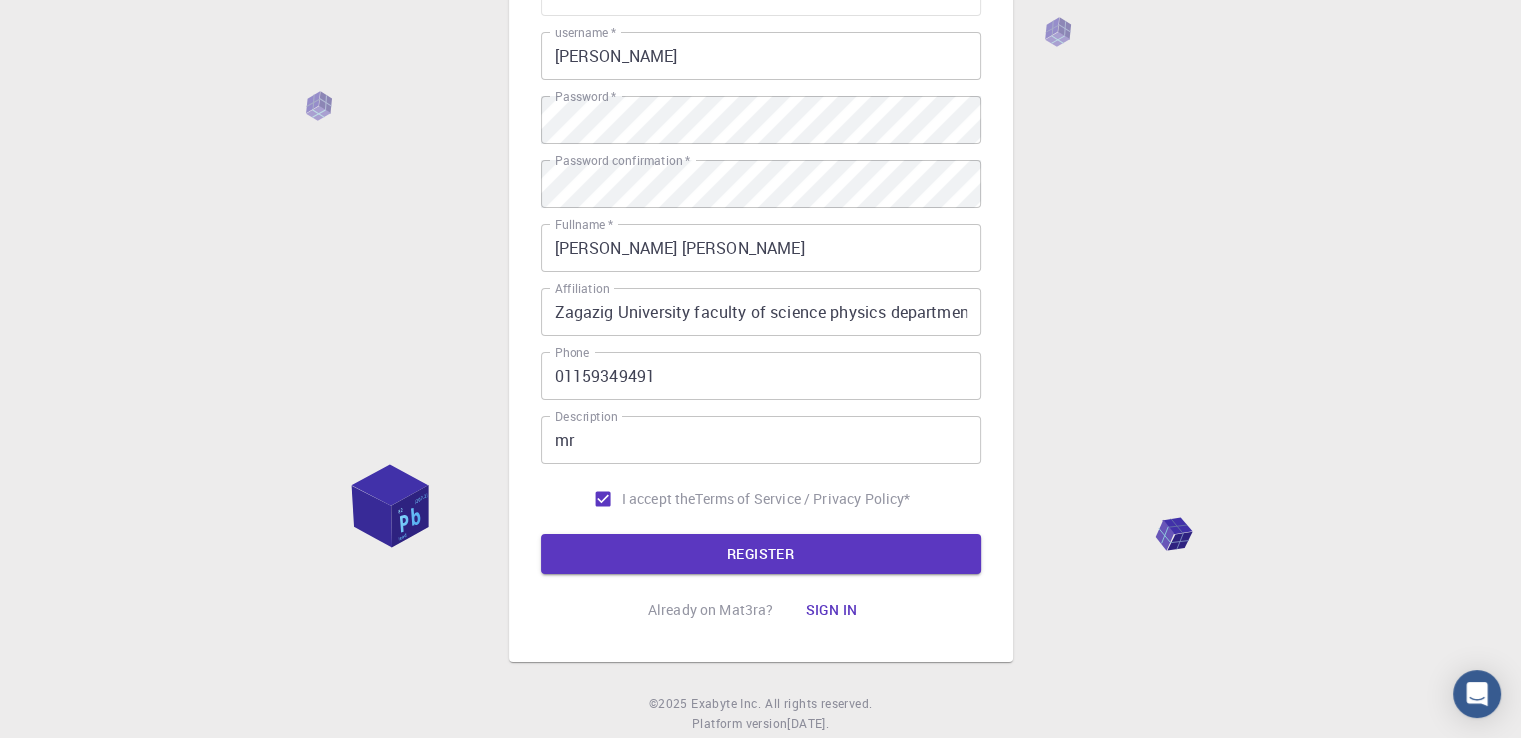 scroll, scrollTop: 224, scrollLeft: 0, axis: vertical 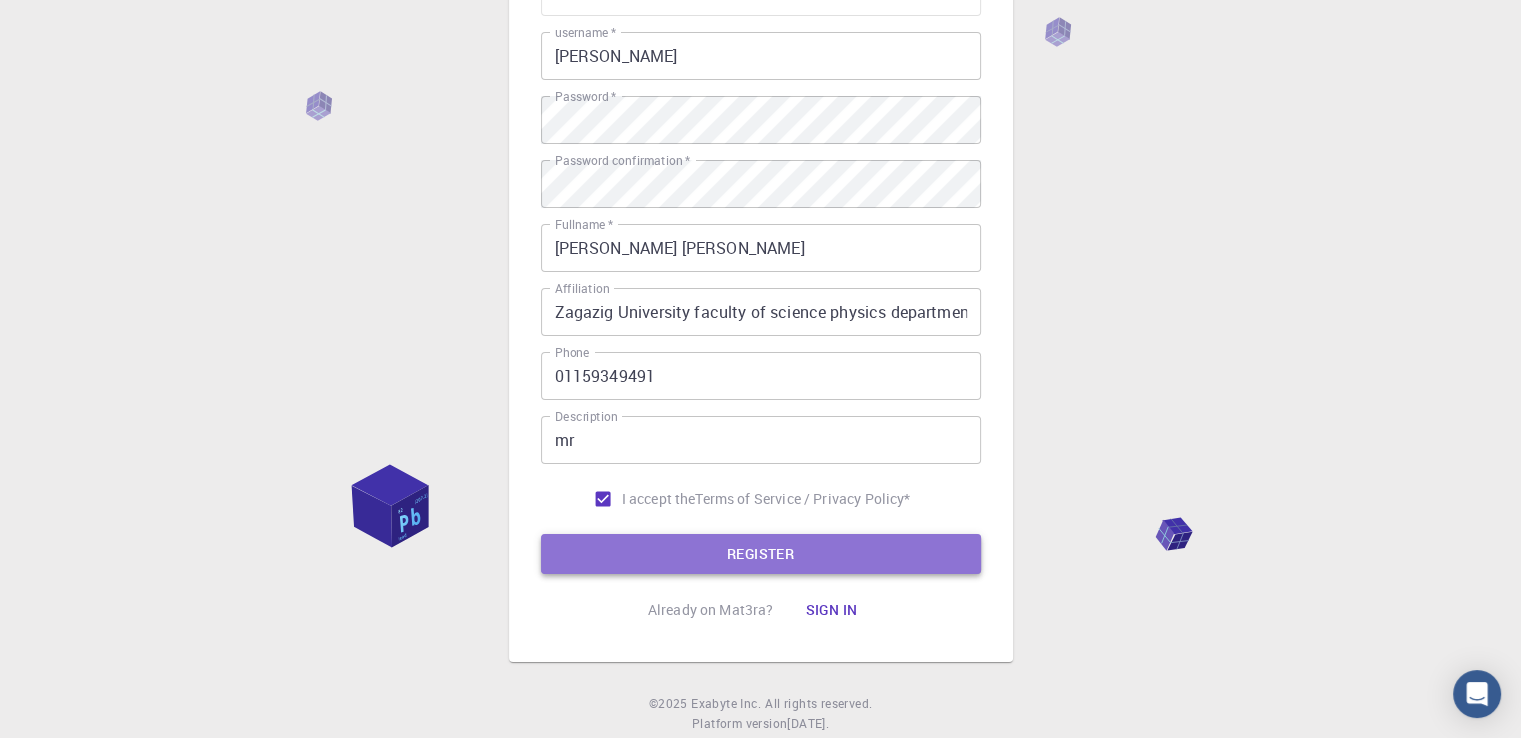 click on "REGISTER" at bounding box center (761, 554) 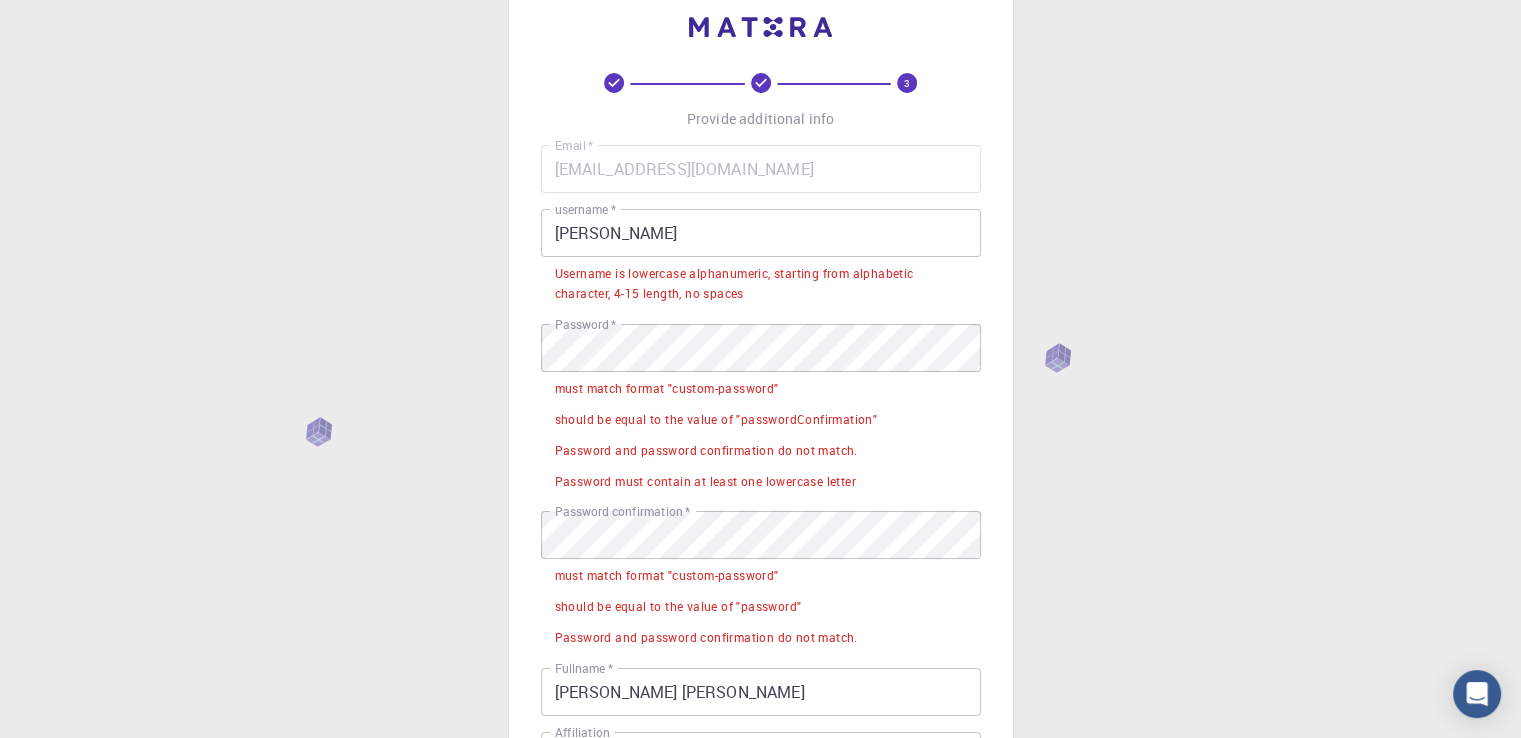 scroll, scrollTop: 0, scrollLeft: 0, axis: both 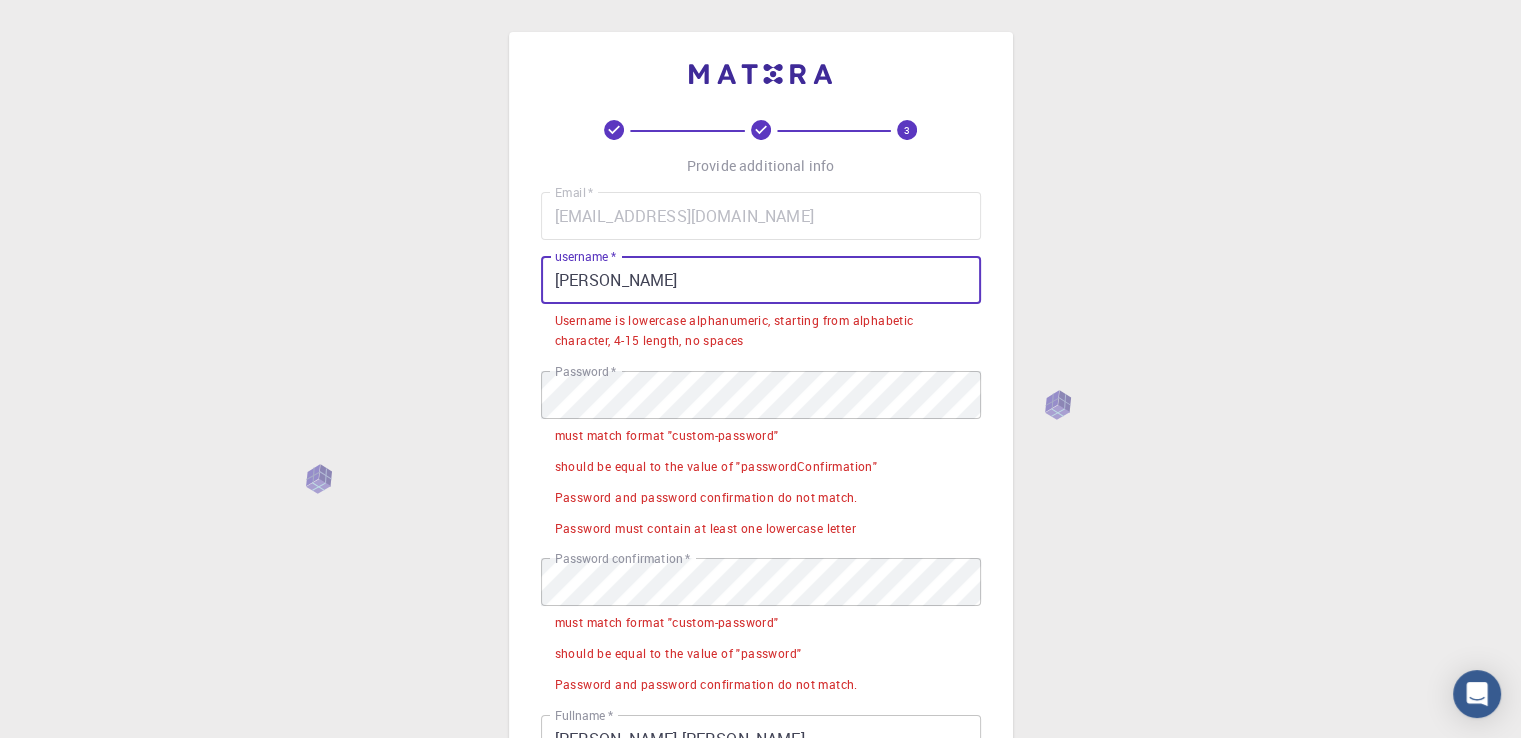 click on "[PERSON_NAME]" at bounding box center [761, 280] 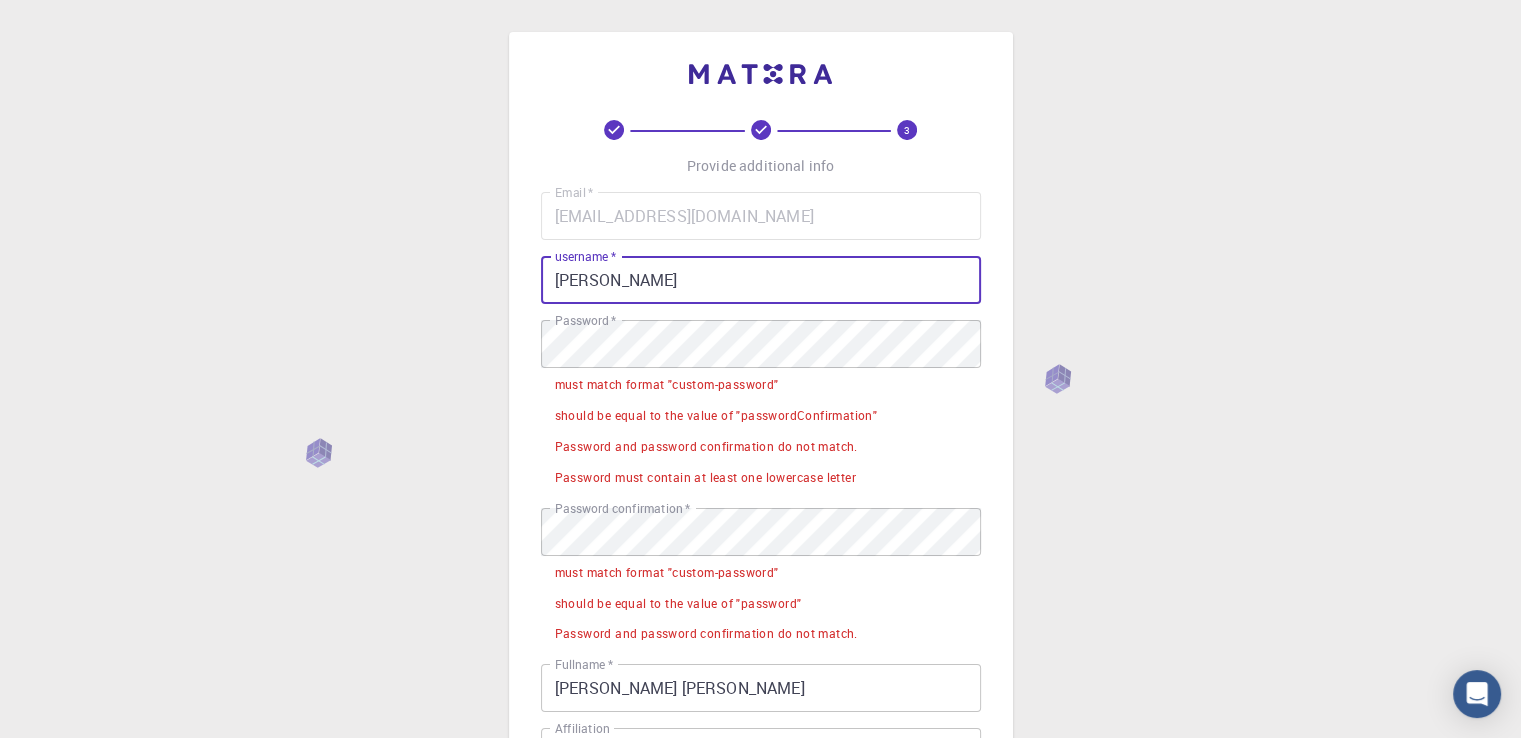 click on "[PERSON_NAME]" at bounding box center [761, 280] 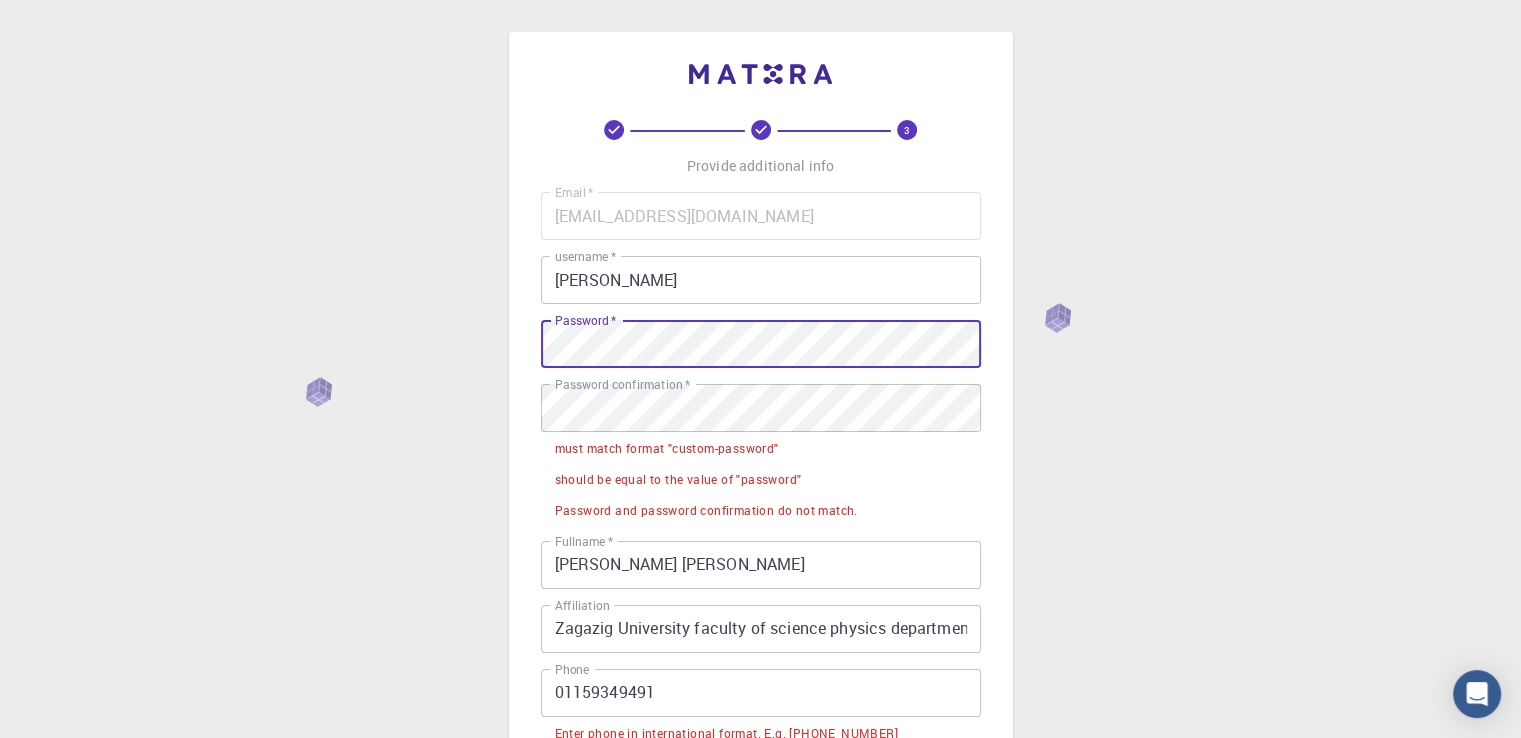 click on "REGISTER" at bounding box center (761, 902) 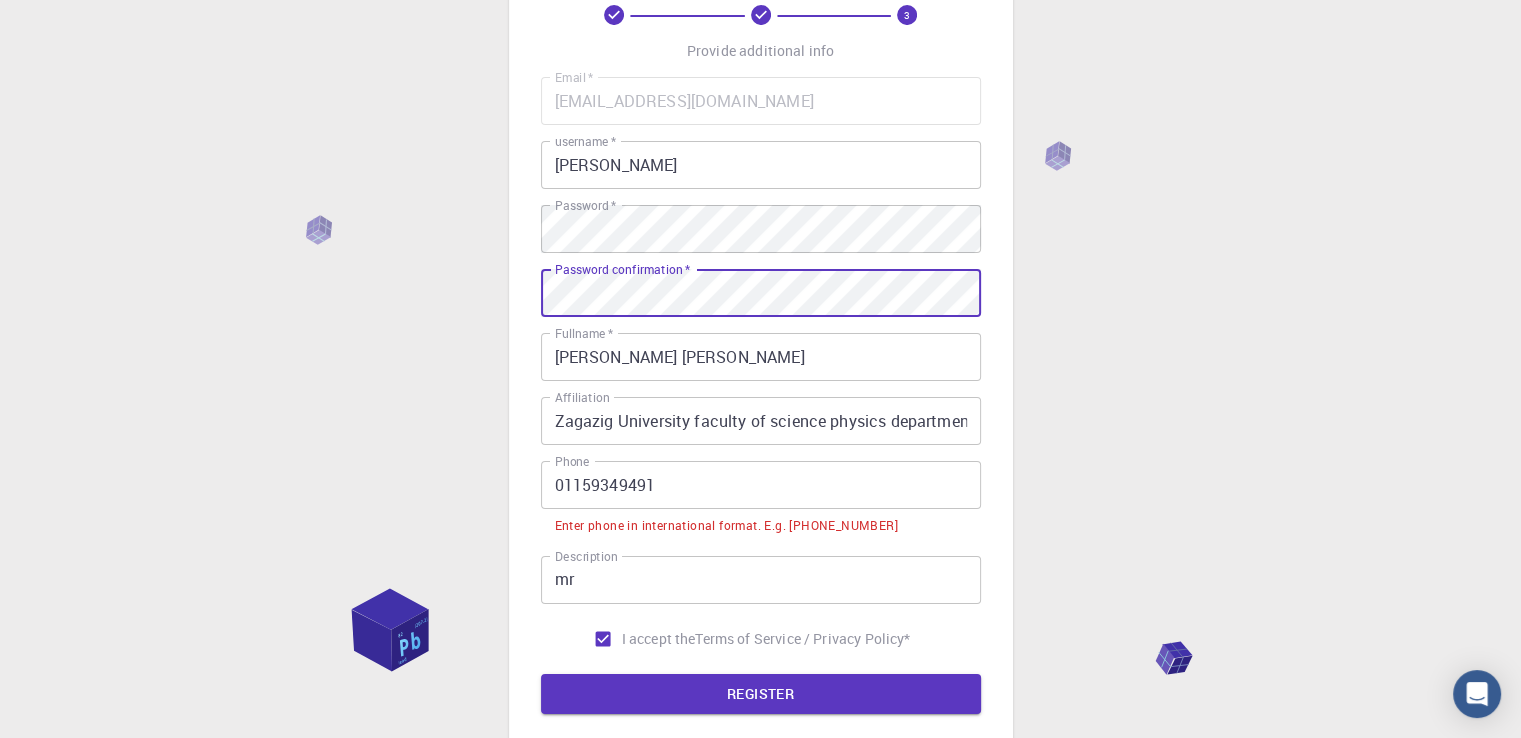 scroll, scrollTop: 118, scrollLeft: 0, axis: vertical 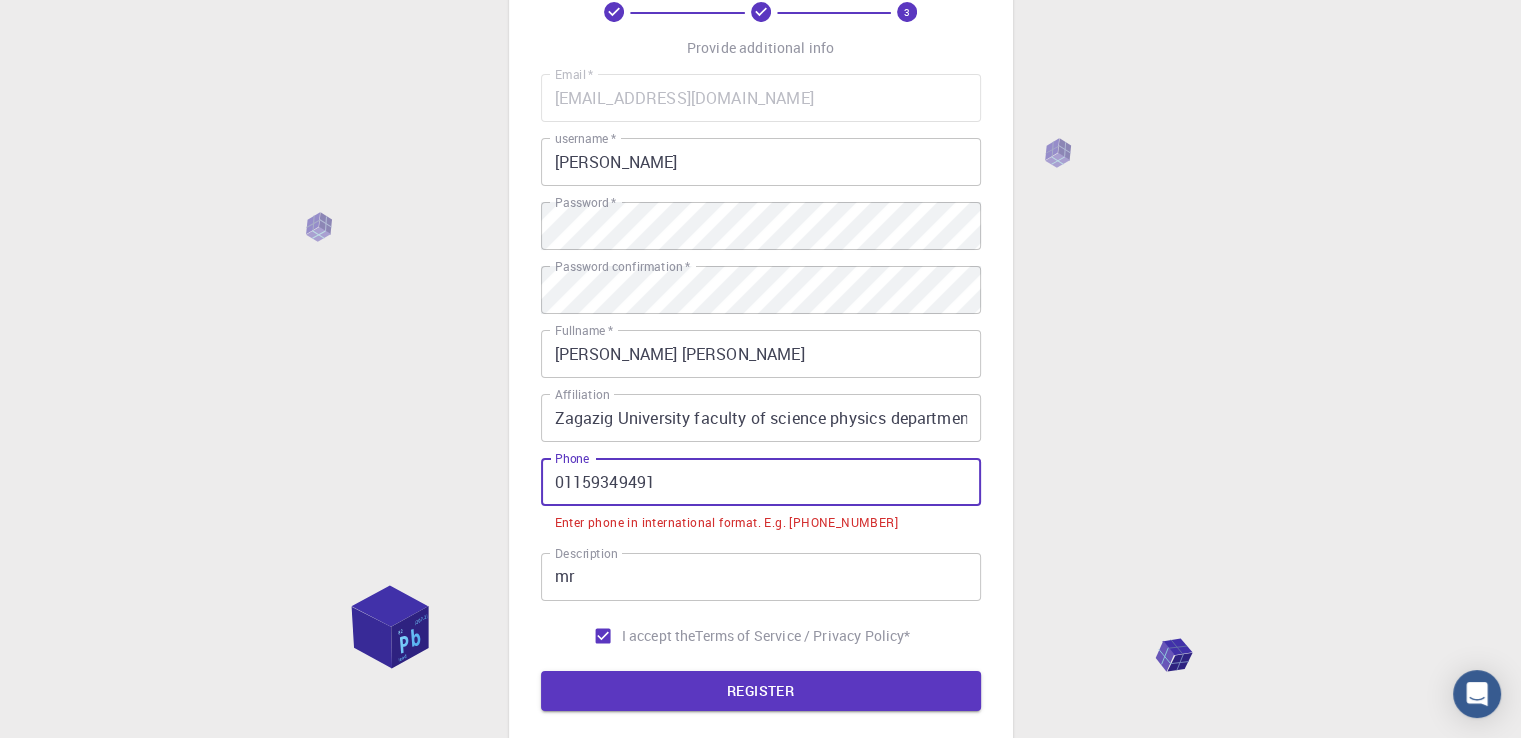 click on "01159349491" at bounding box center [761, 482] 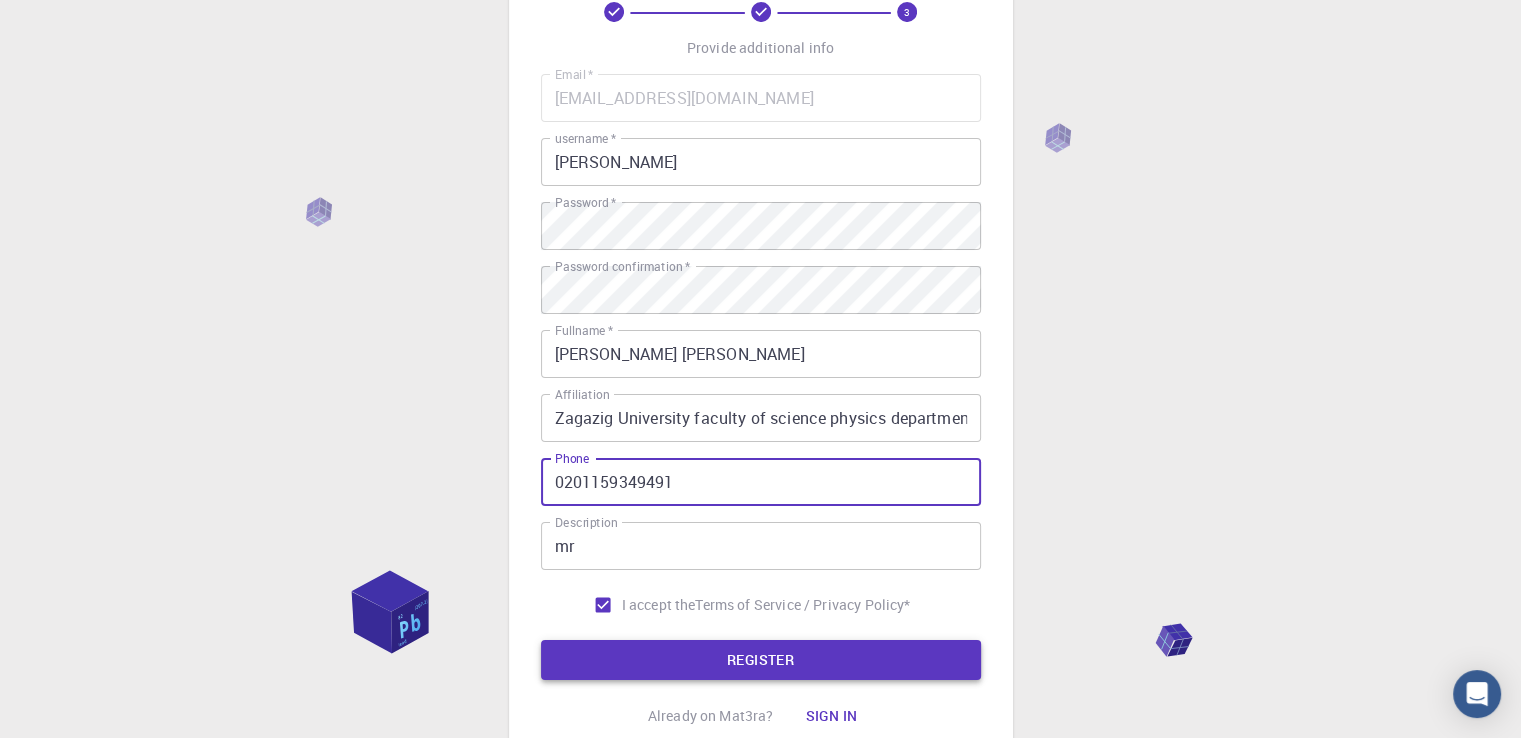 type on "0201159349491" 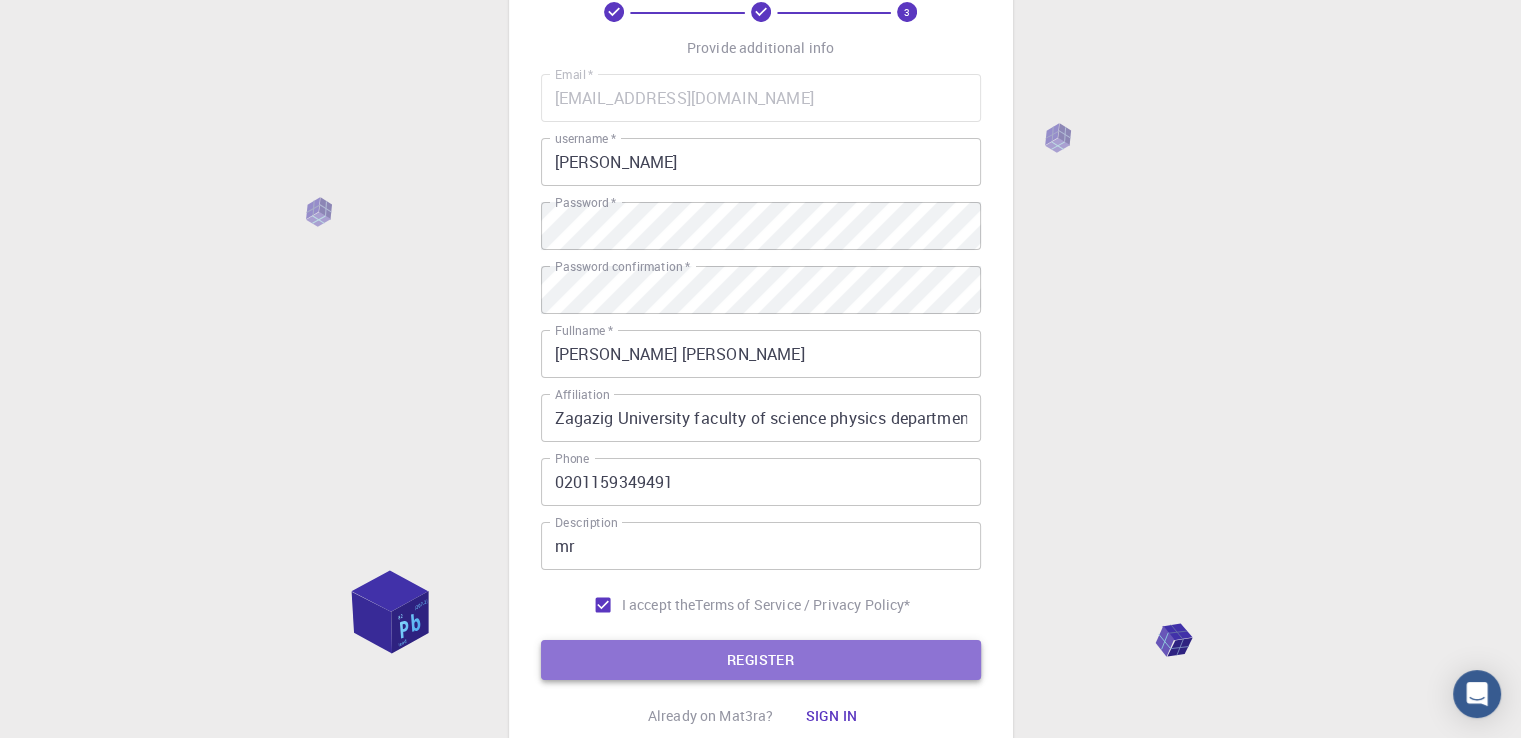 click on "REGISTER" at bounding box center (761, 660) 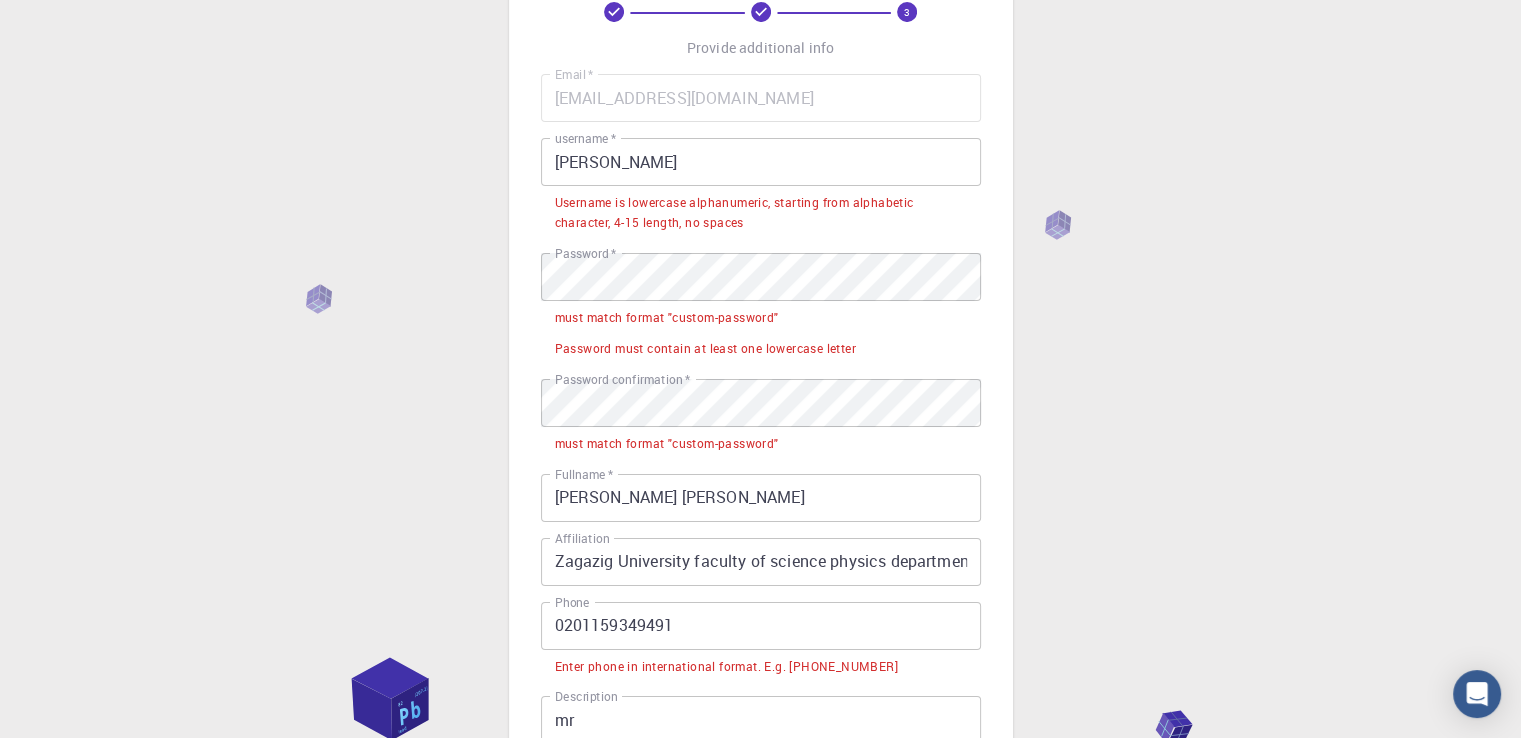 scroll, scrollTop: 0, scrollLeft: 0, axis: both 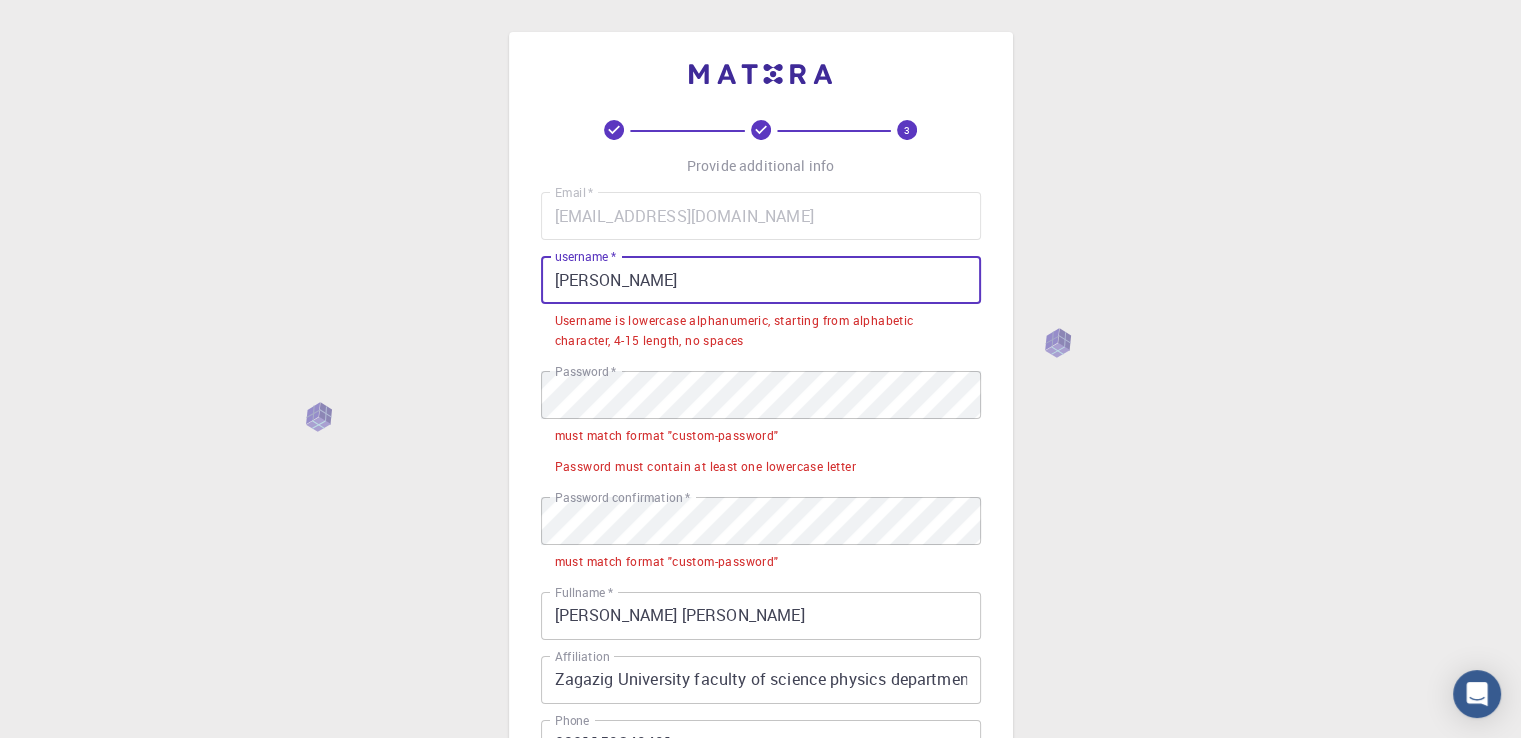 click on "[PERSON_NAME]" at bounding box center [761, 280] 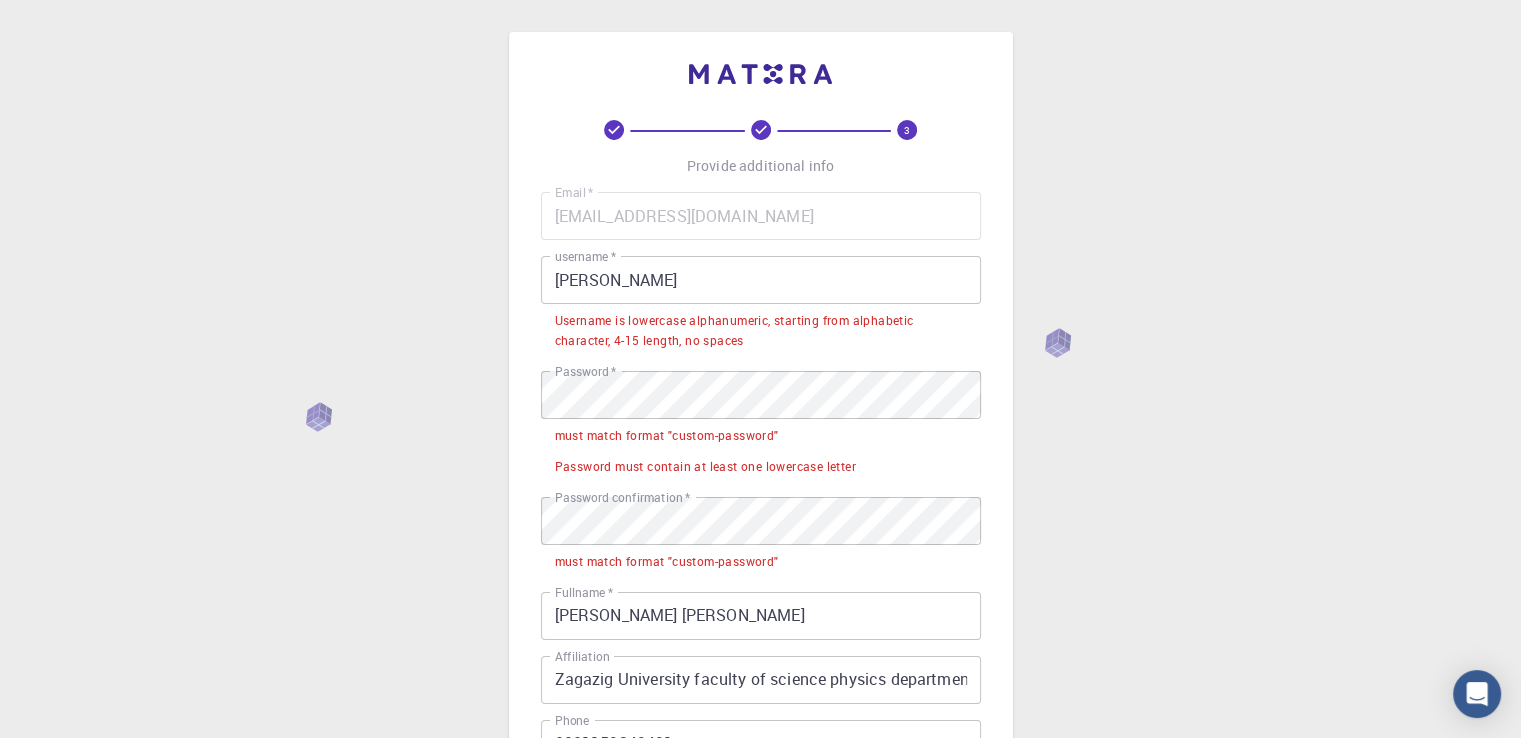 click on "Username is lowercase alphanumeric, starting from alphabetic character, 4-15 length, no spaces" at bounding box center [761, 331] 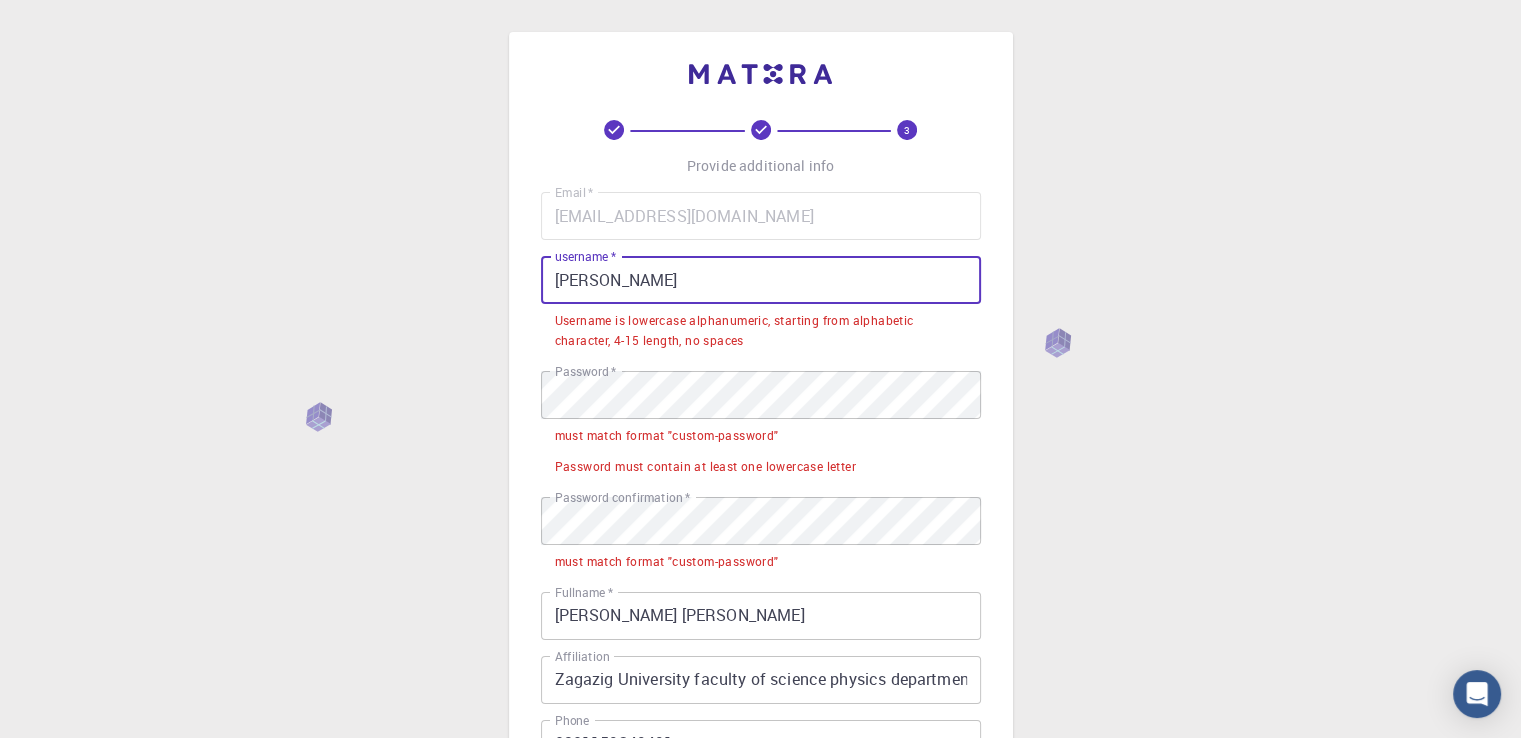click on "[PERSON_NAME]" at bounding box center [761, 280] 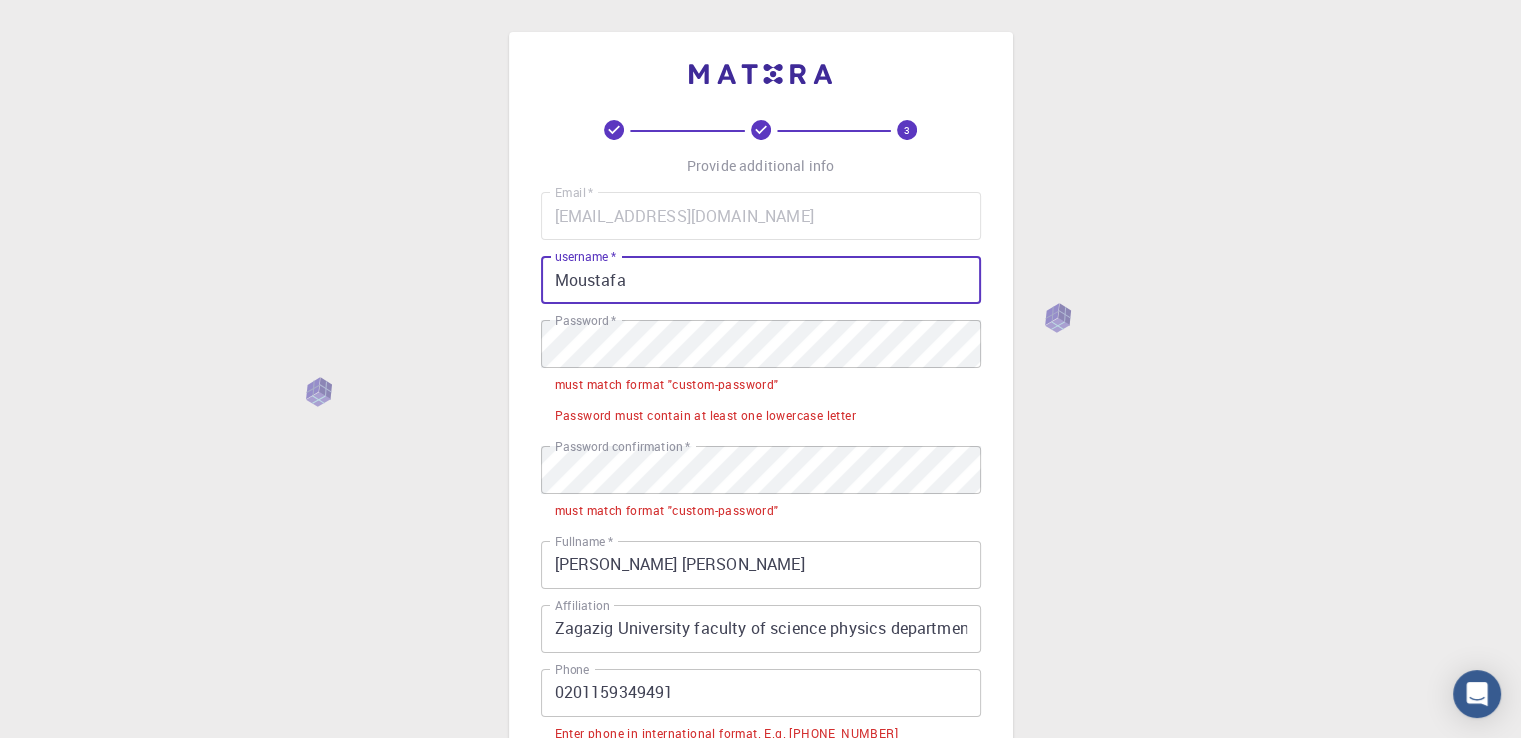 type on "Moustafa" 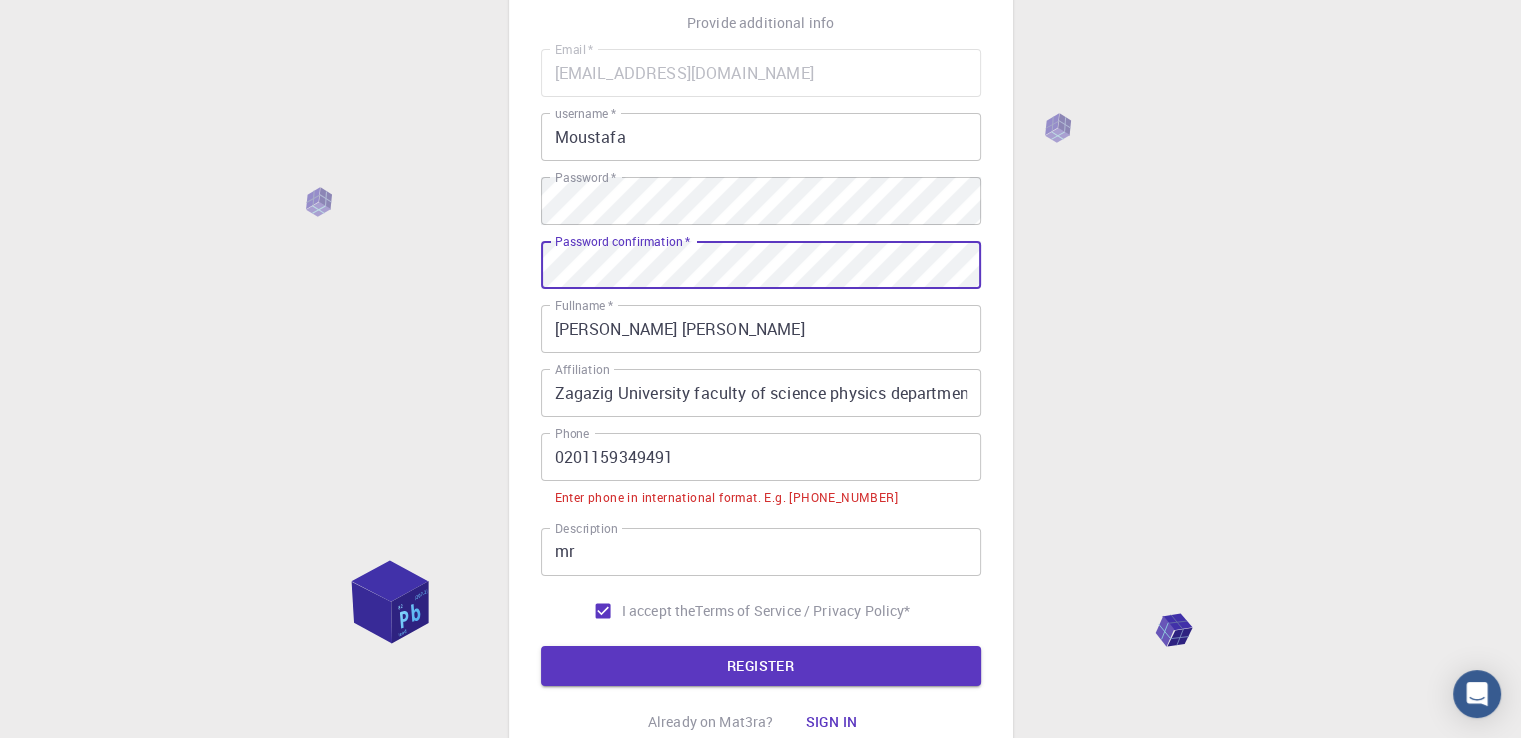 scroll, scrollTop: 144, scrollLeft: 0, axis: vertical 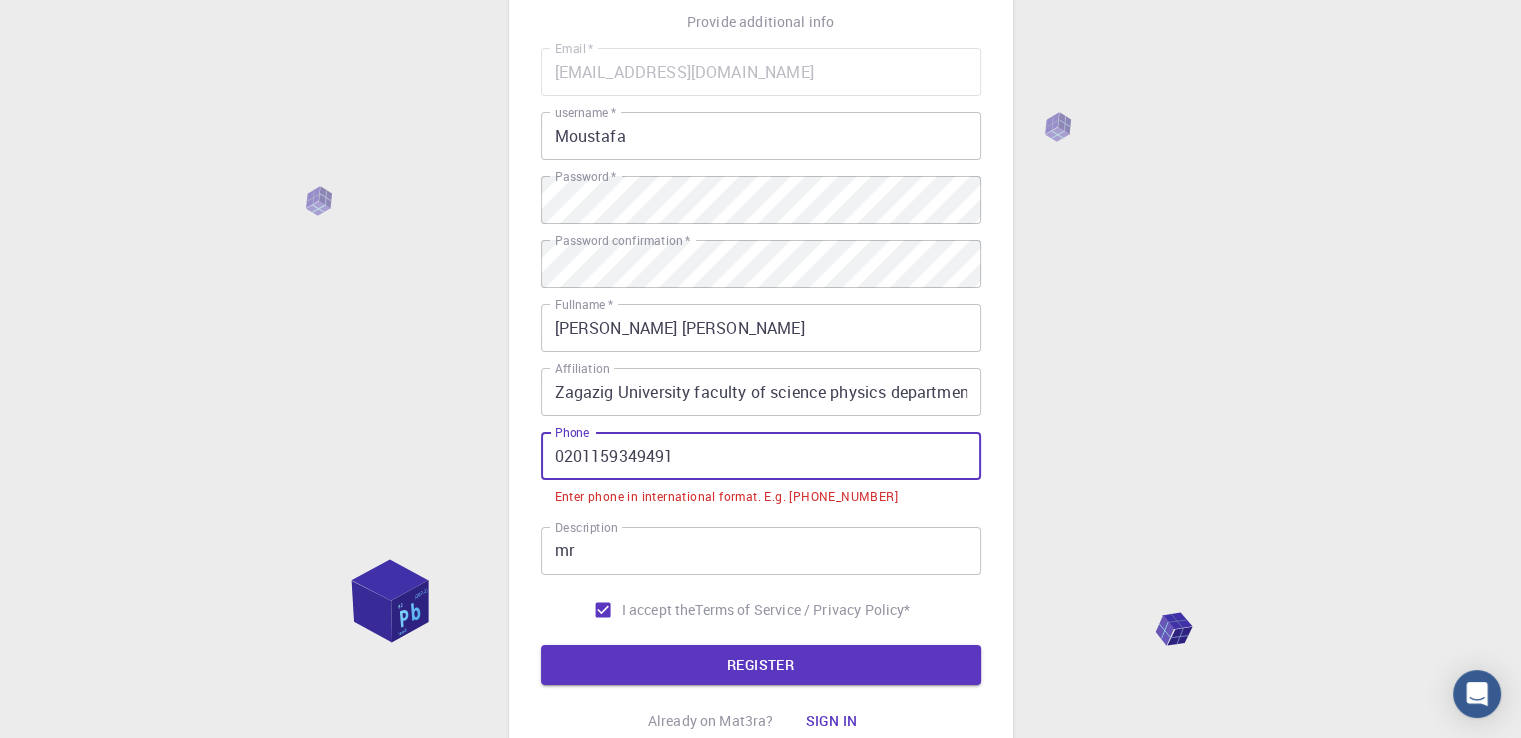 click on "0201159349491" at bounding box center (761, 456) 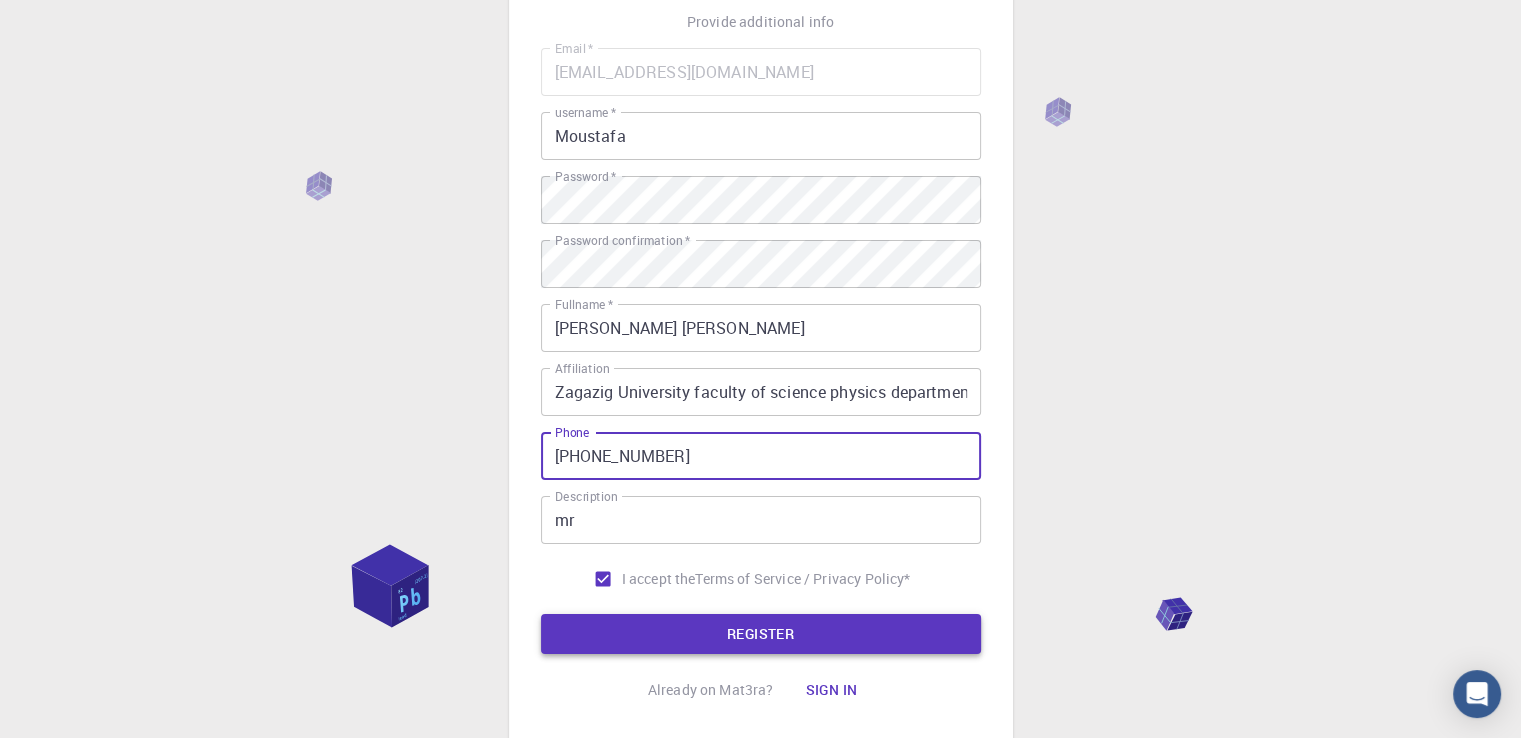 type on "[PHONE_NUMBER]" 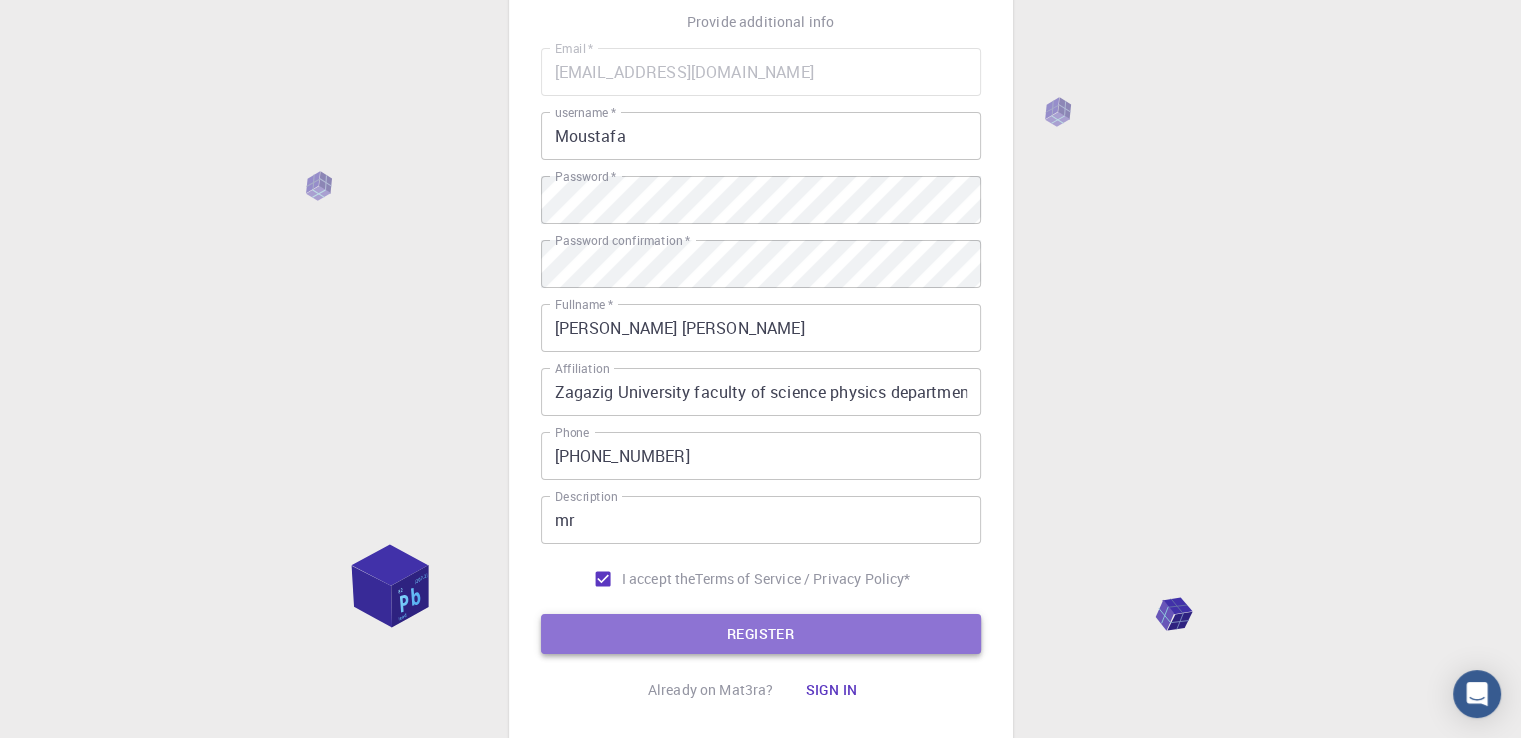 click on "REGISTER" at bounding box center (761, 634) 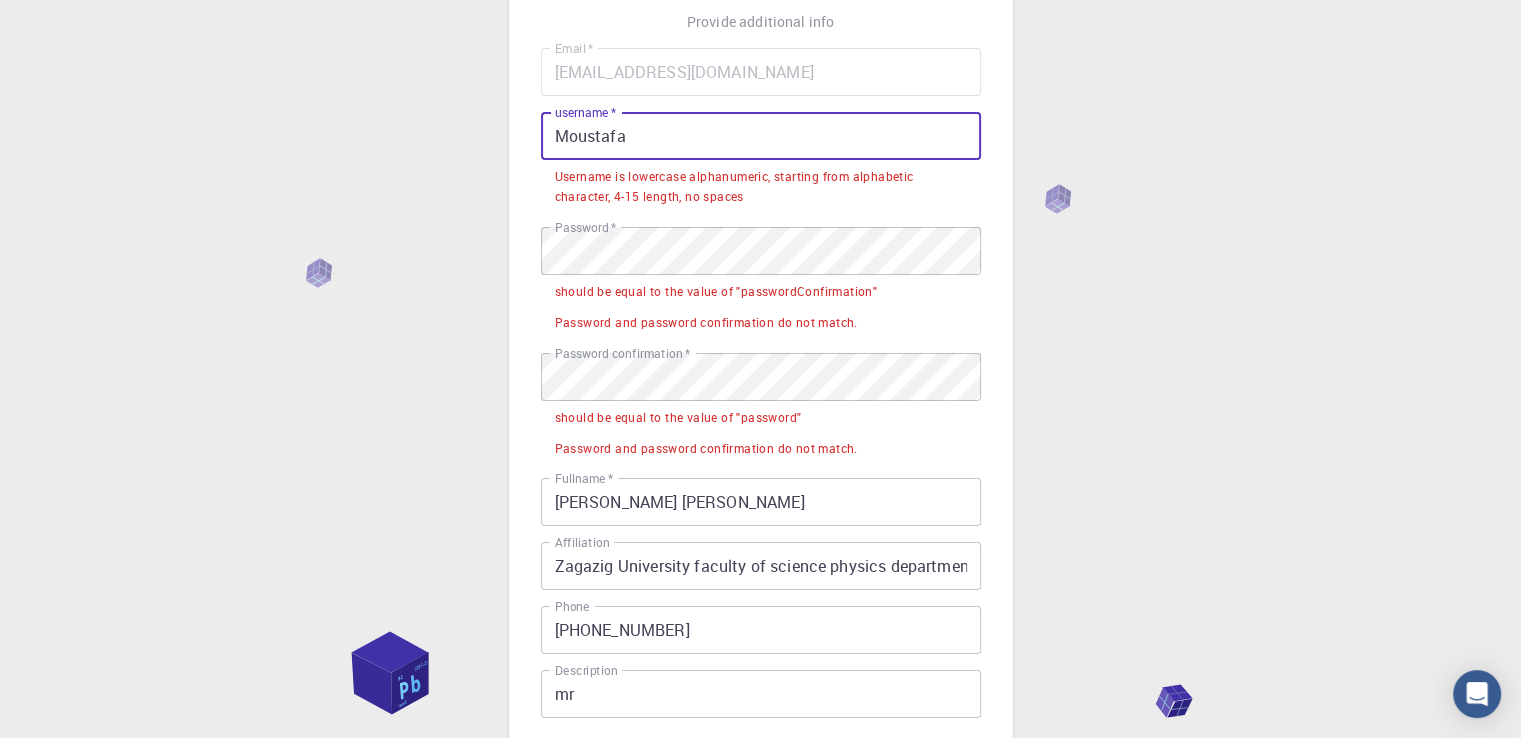 click on "Moustafa" at bounding box center [761, 136] 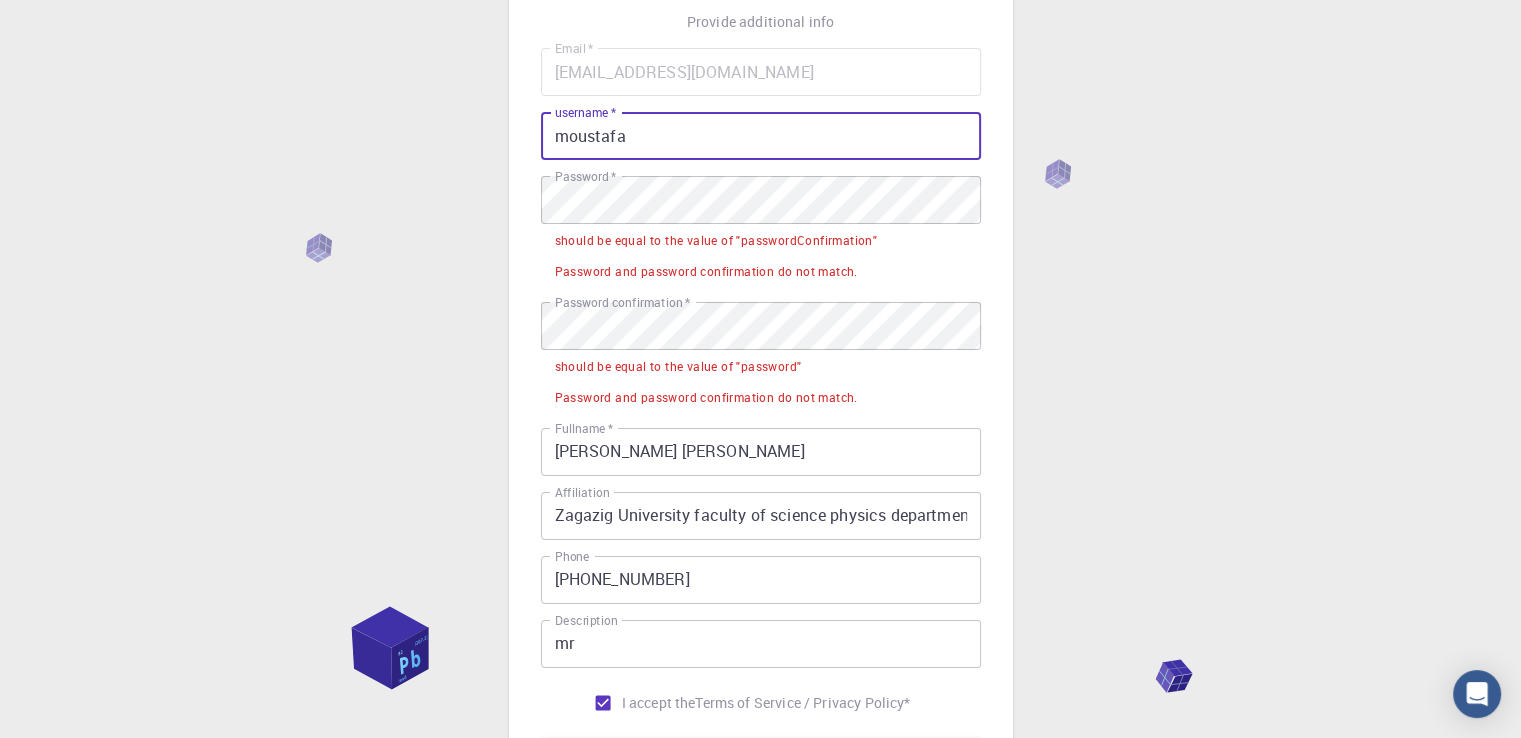 type on "moustafa" 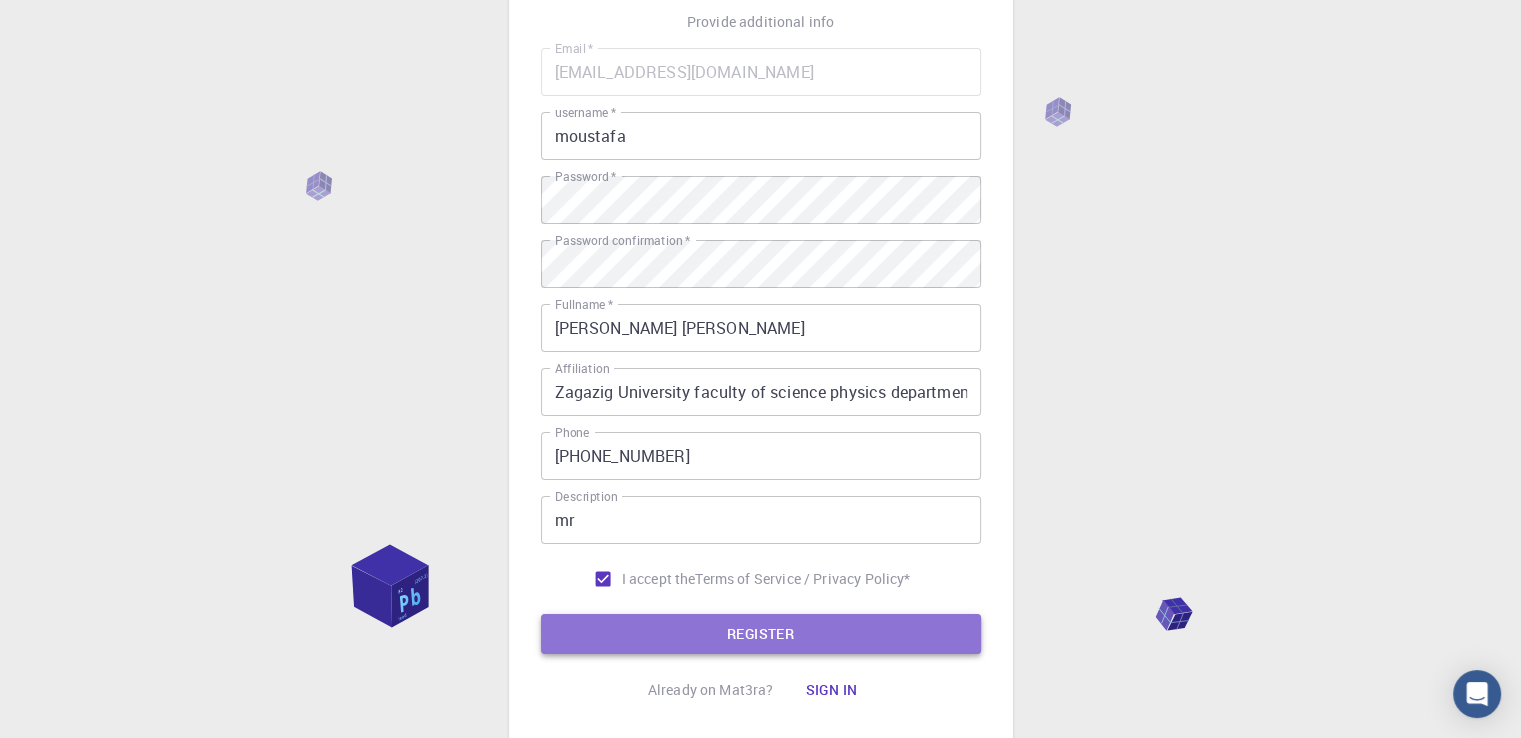 click on "REGISTER" at bounding box center (761, 634) 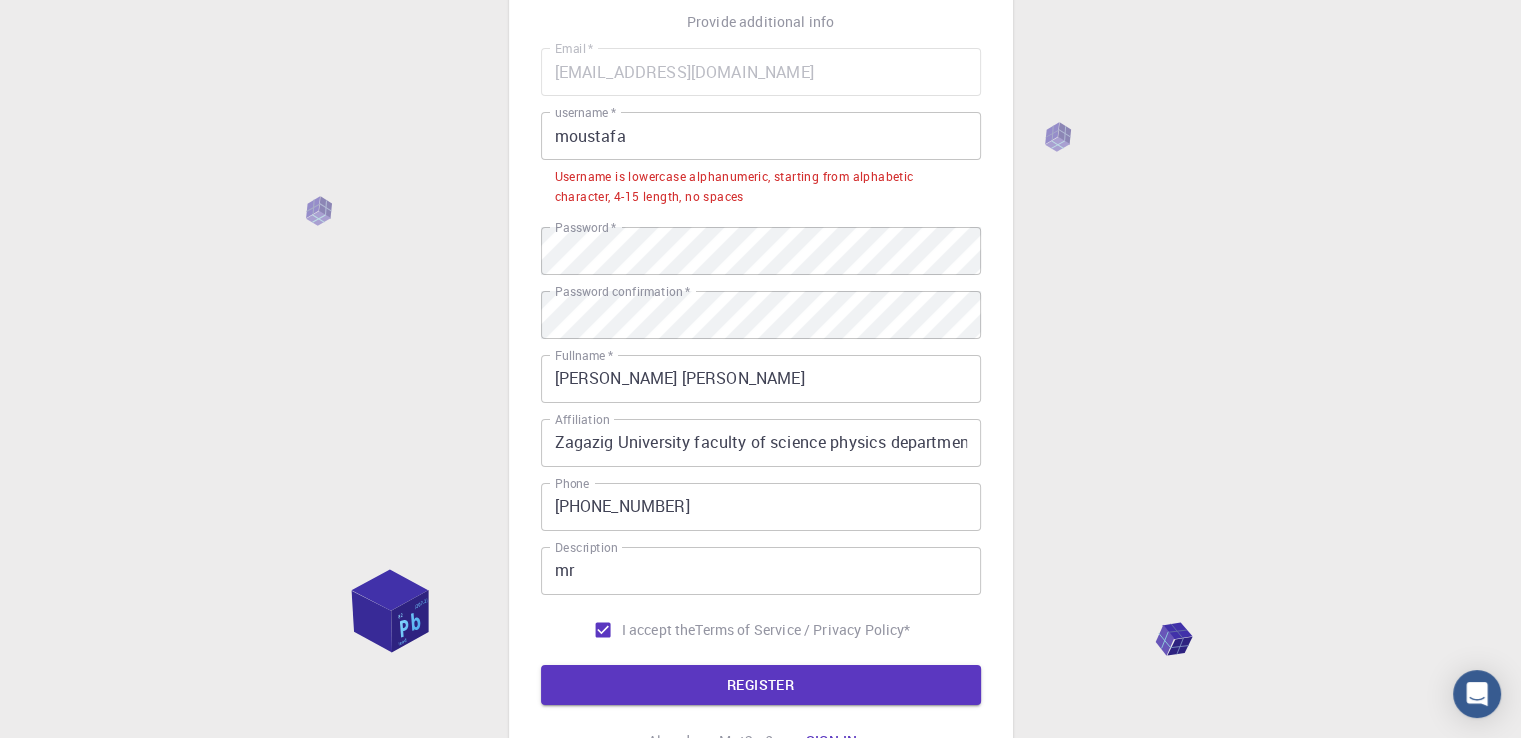 type 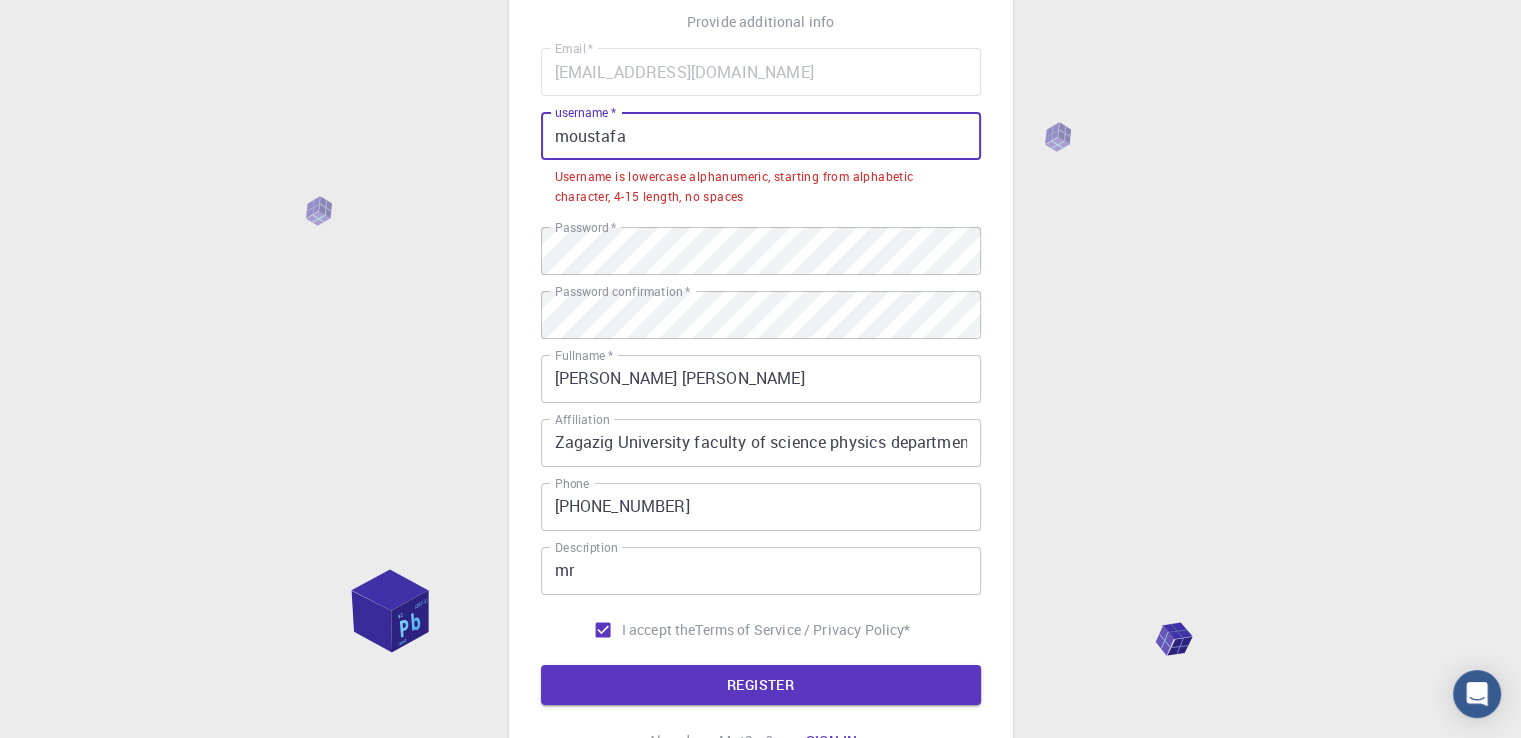 click on "moustafa" at bounding box center [761, 136] 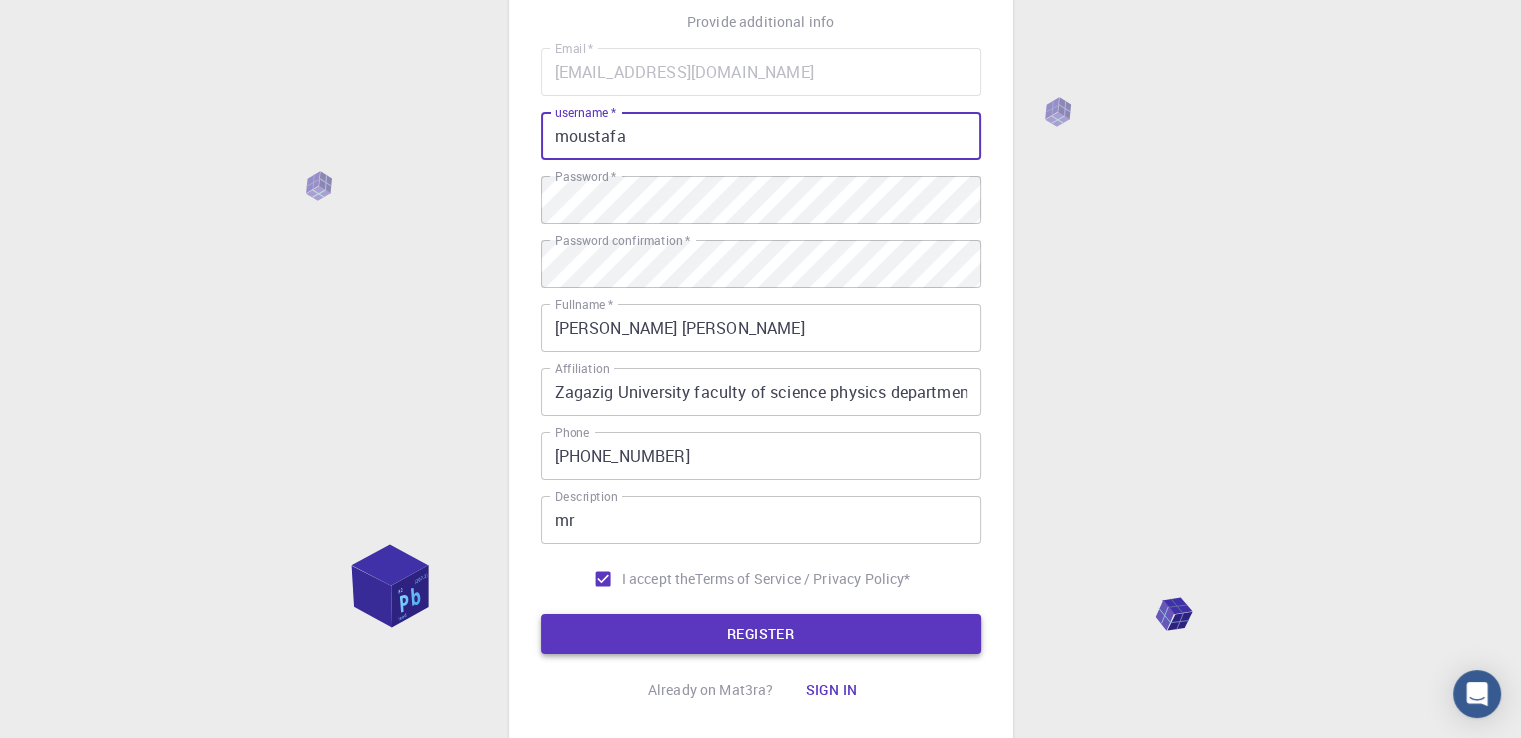 type on "moustafa" 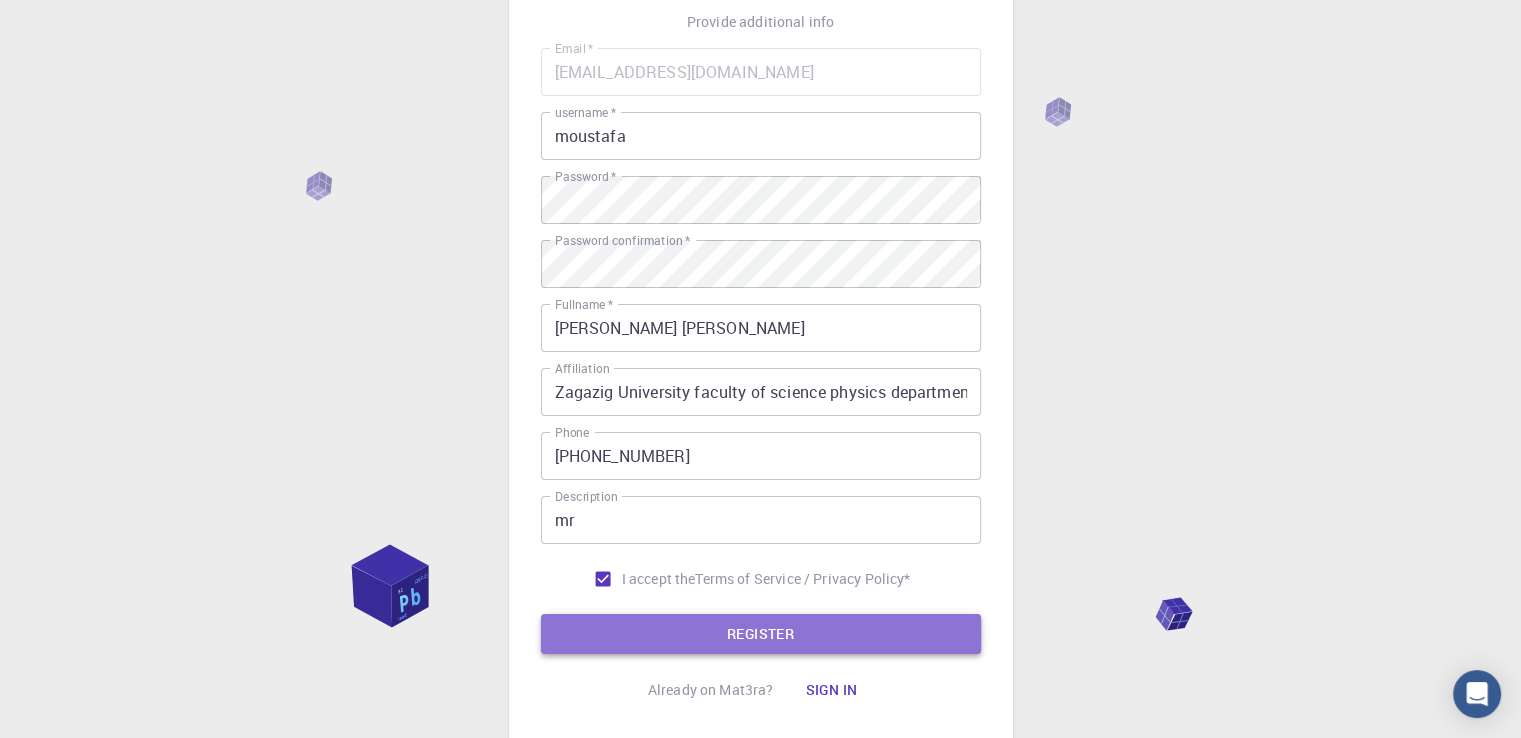 click on "REGISTER" at bounding box center [761, 634] 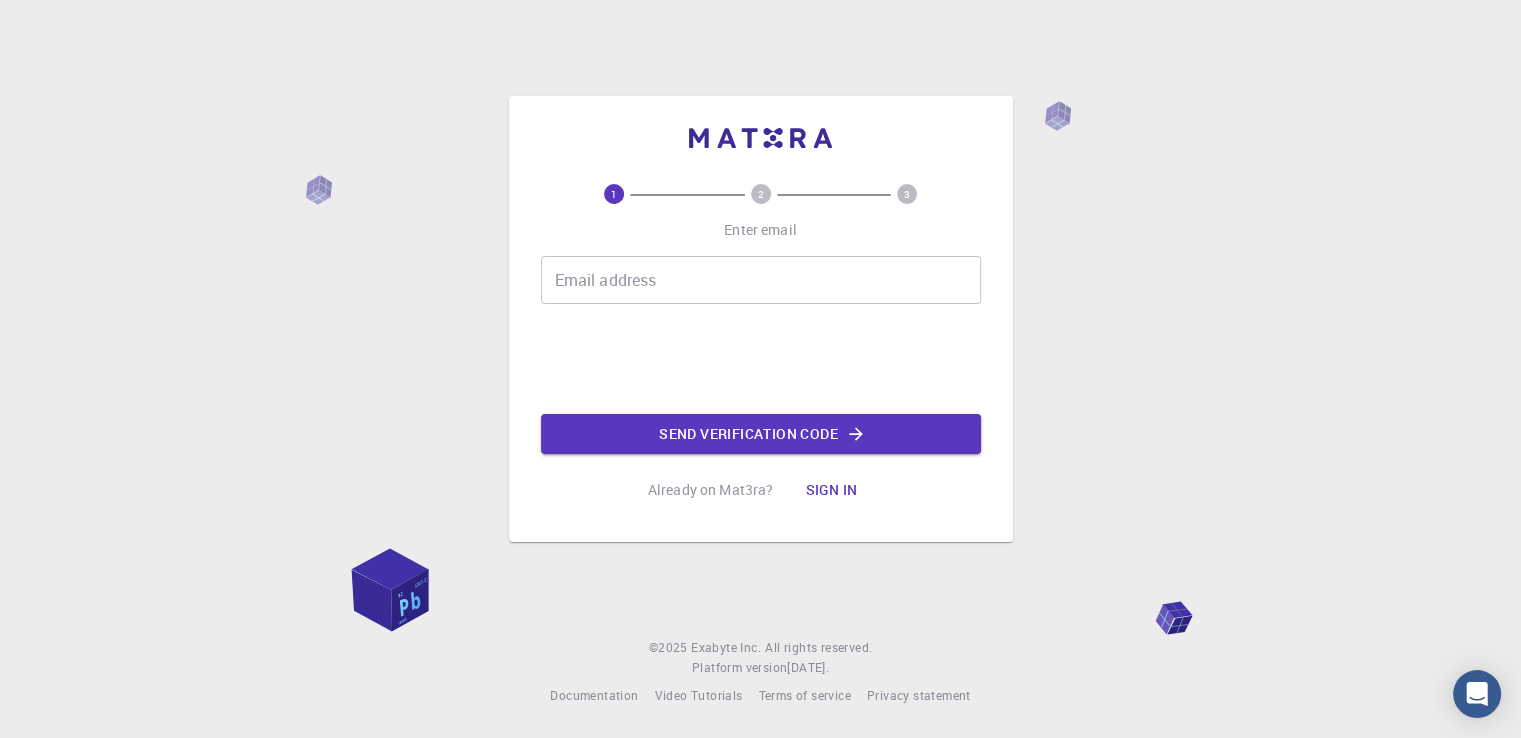 scroll, scrollTop: 0, scrollLeft: 0, axis: both 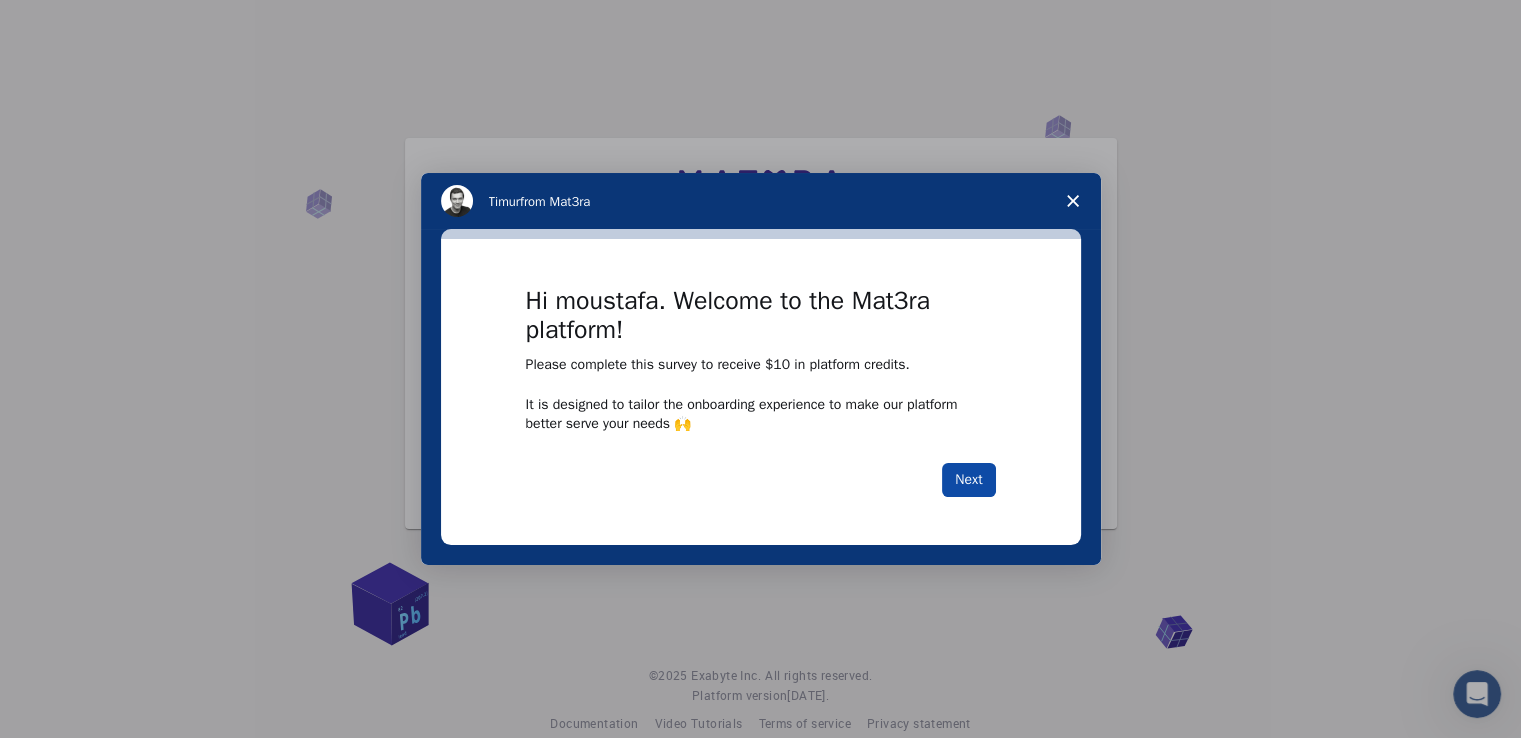 click on "Next" at bounding box center [968, 480] 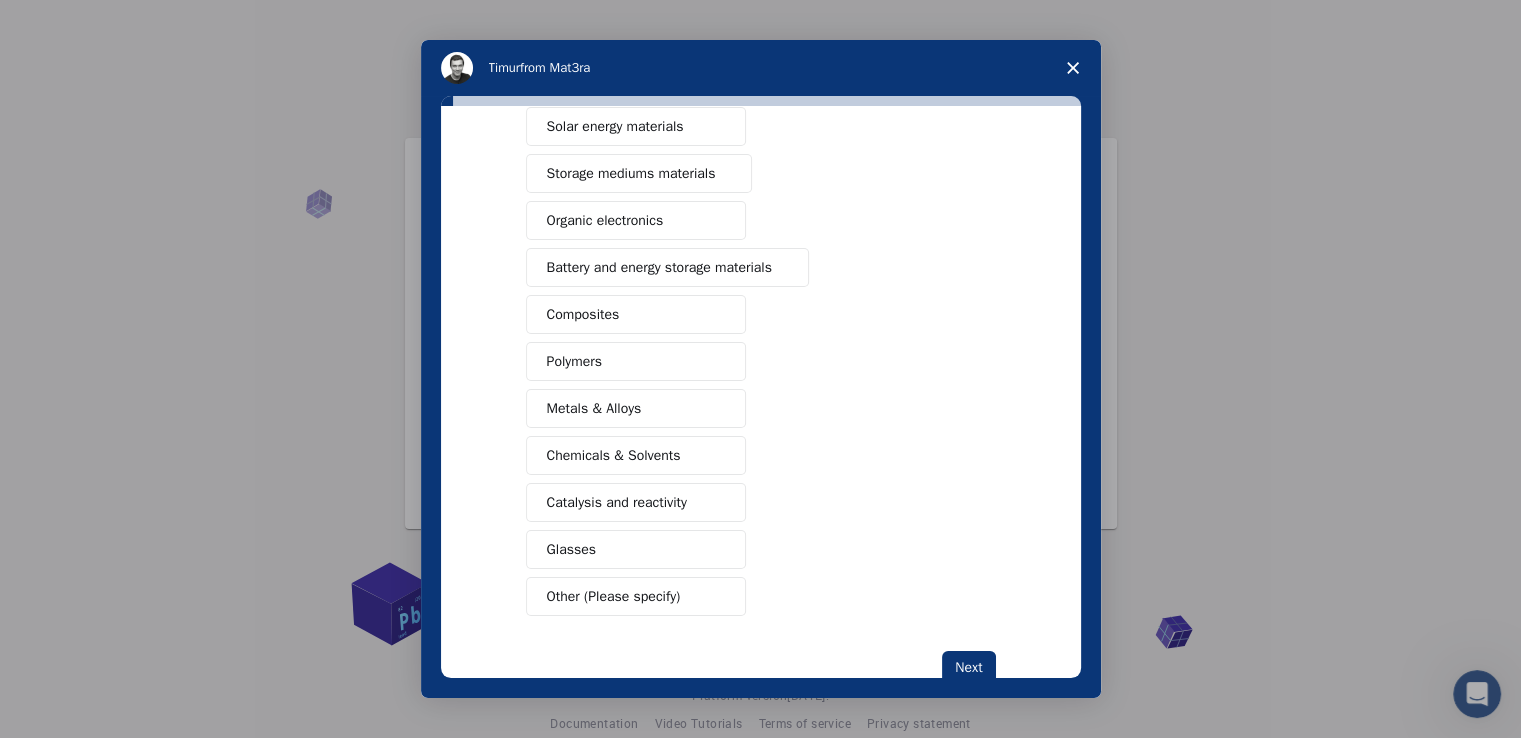 scroll, scrollTop: 222, scrollLeft: 0, axis: vertical 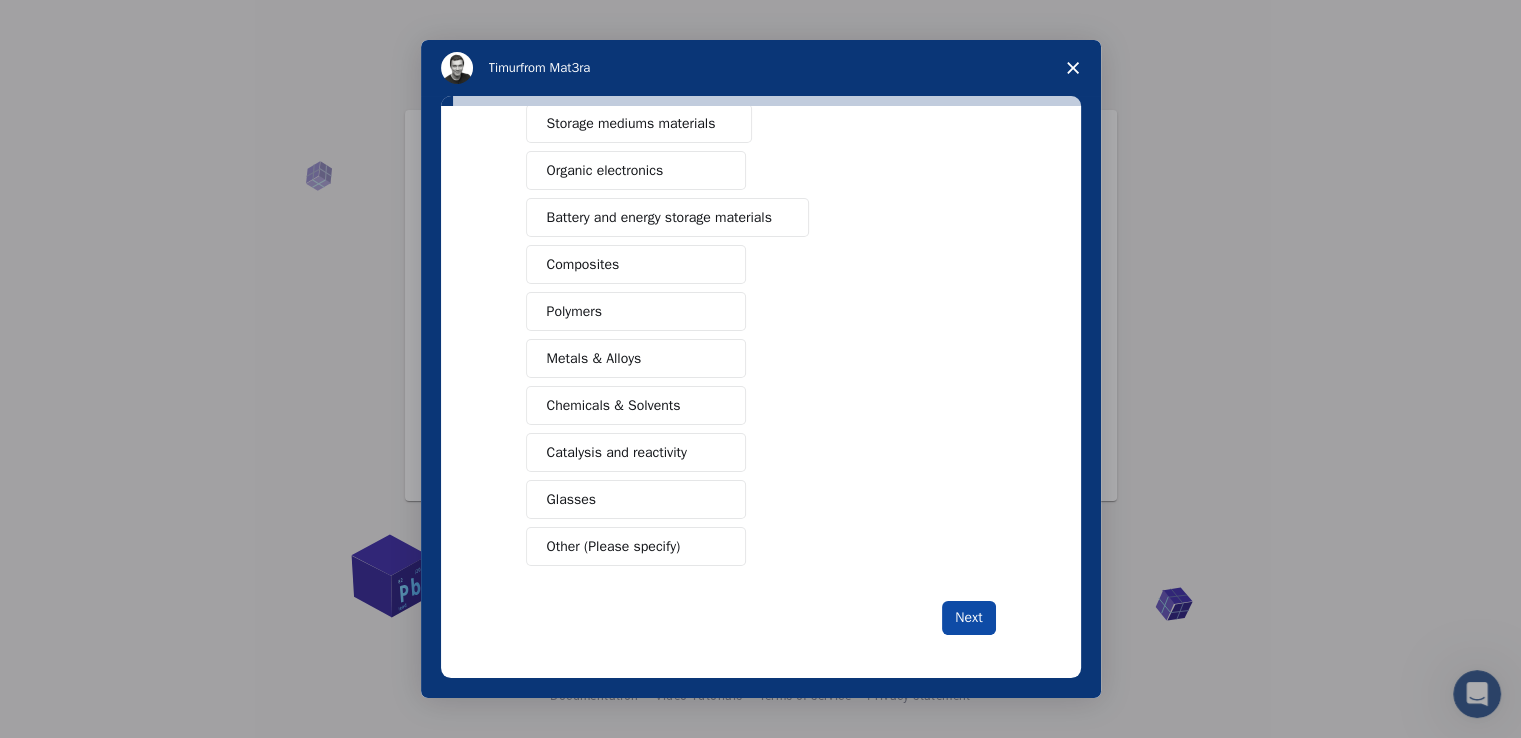 click on "Next" at bounding box center [968, 618] 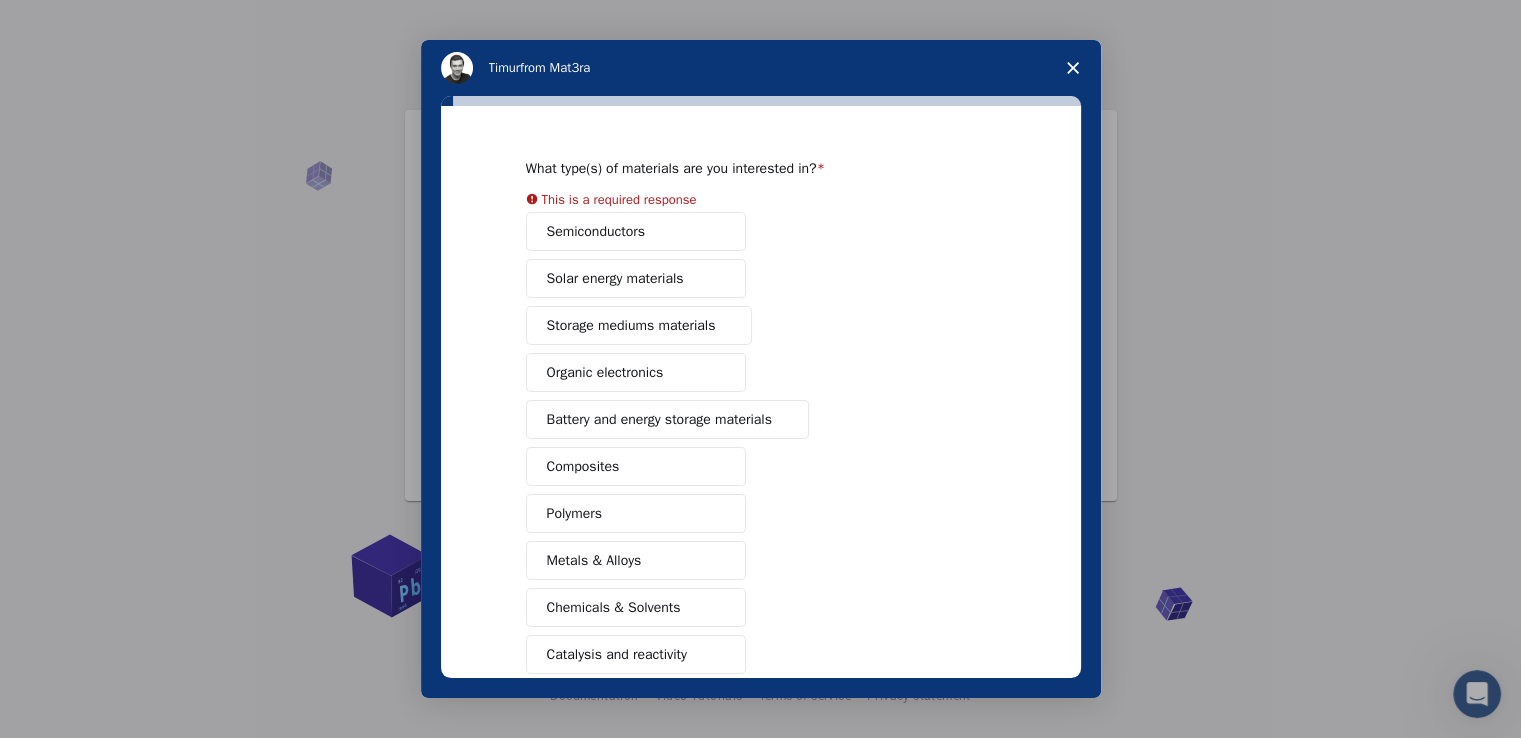 scroll, scrollTop: 0, scrollLeft: 0, axis: both 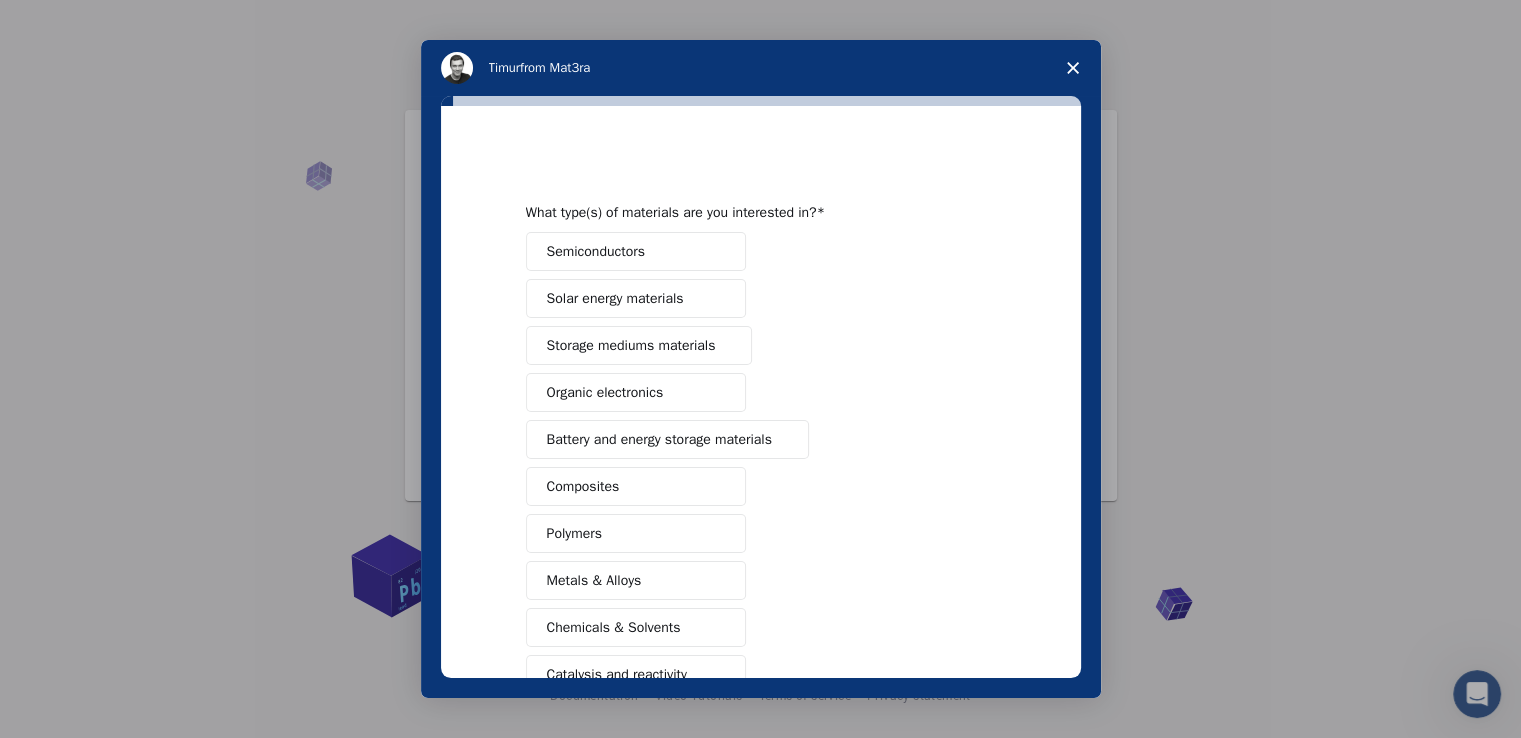 click on "Semiconductors Solar energy materials Storage mediums materials Organic electronics Battery and energy storage materials Composites Polymers Metals & Alloys Chemicals & Solvents Catalysis and reactivity Glasses Other (Please specify)" at bounding box center (761, 510) 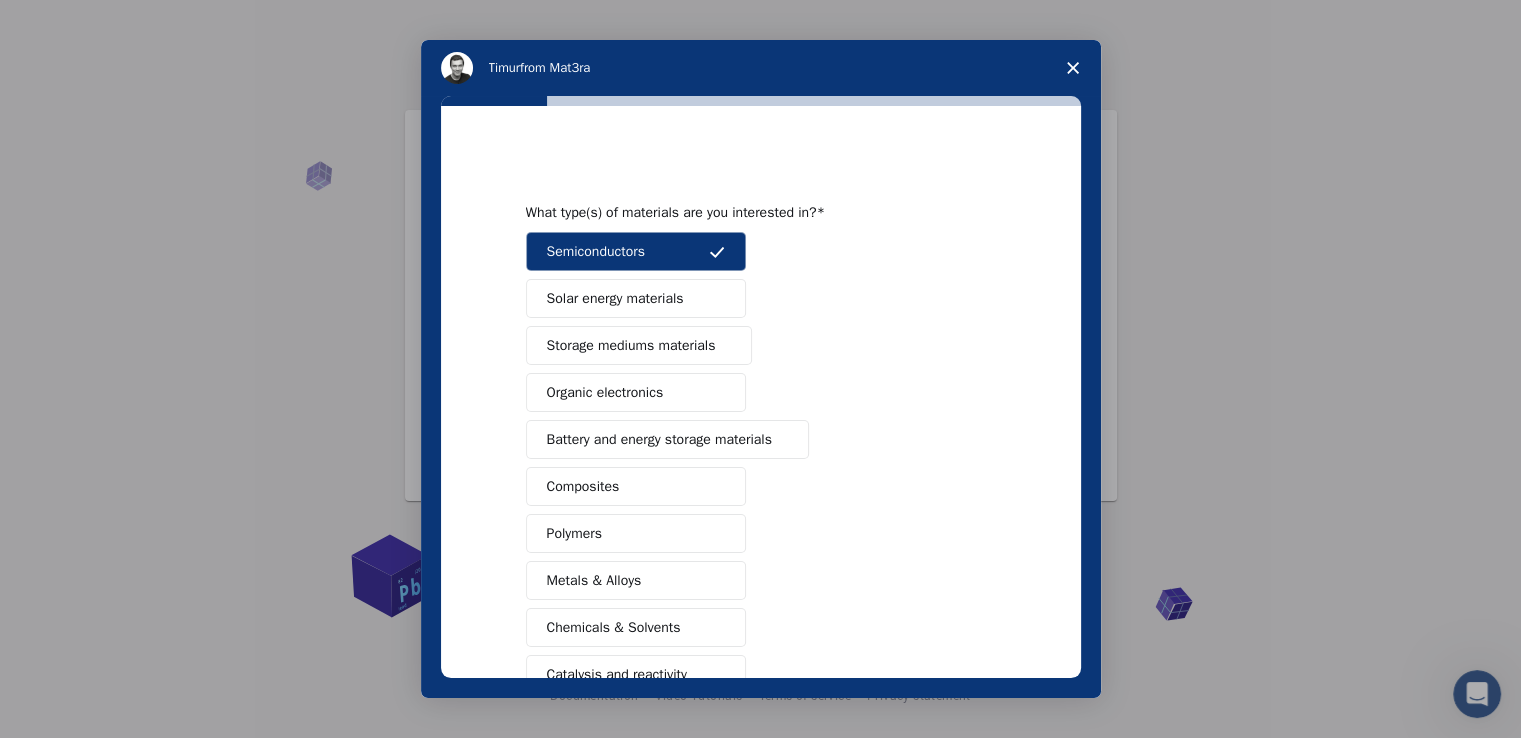 click on "Solar energy materials" at bounding box center [615, 298] 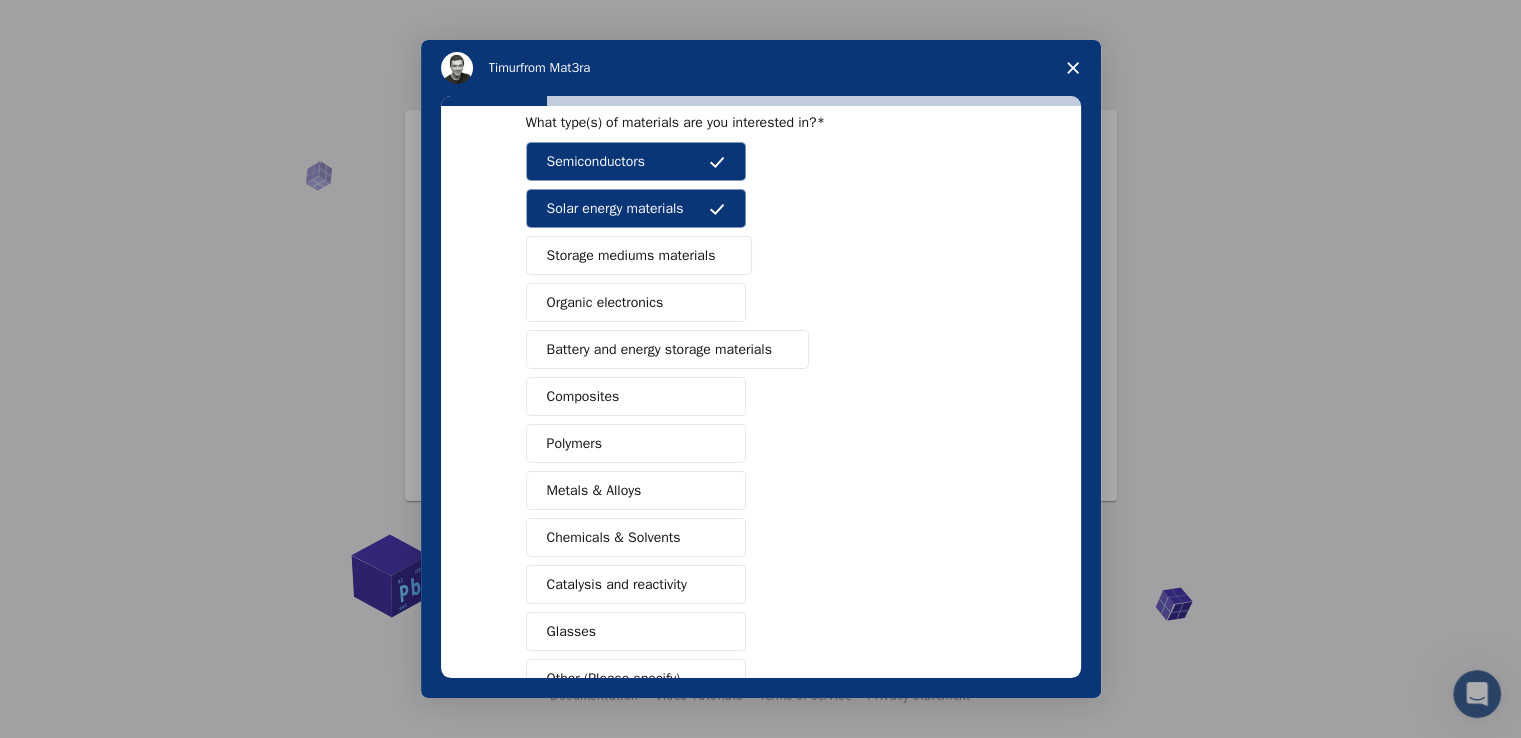 scroll, scrollTop: 91, scrollLeft: 0, axis: vertical 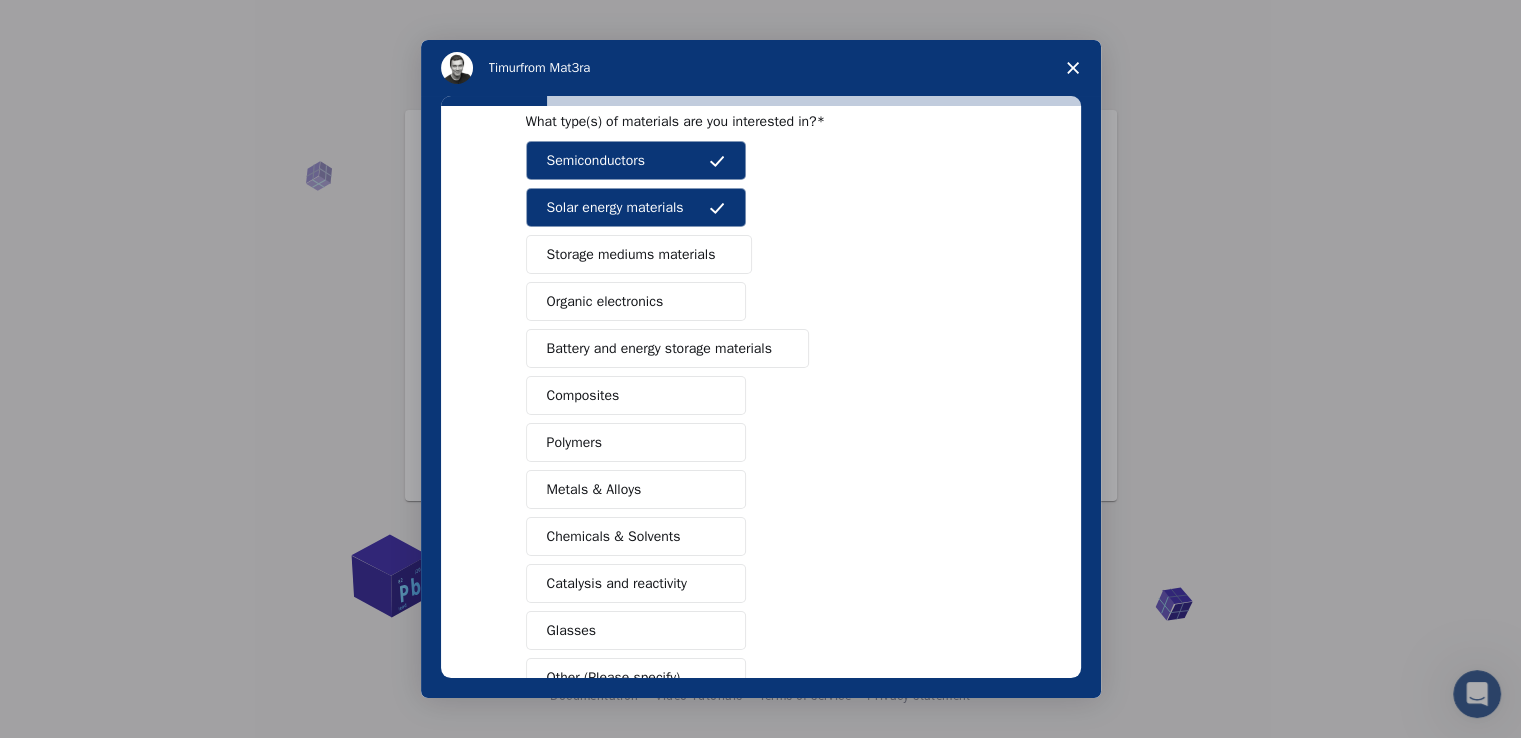 click on "Organic electronics" at bounding box center (605, 301) 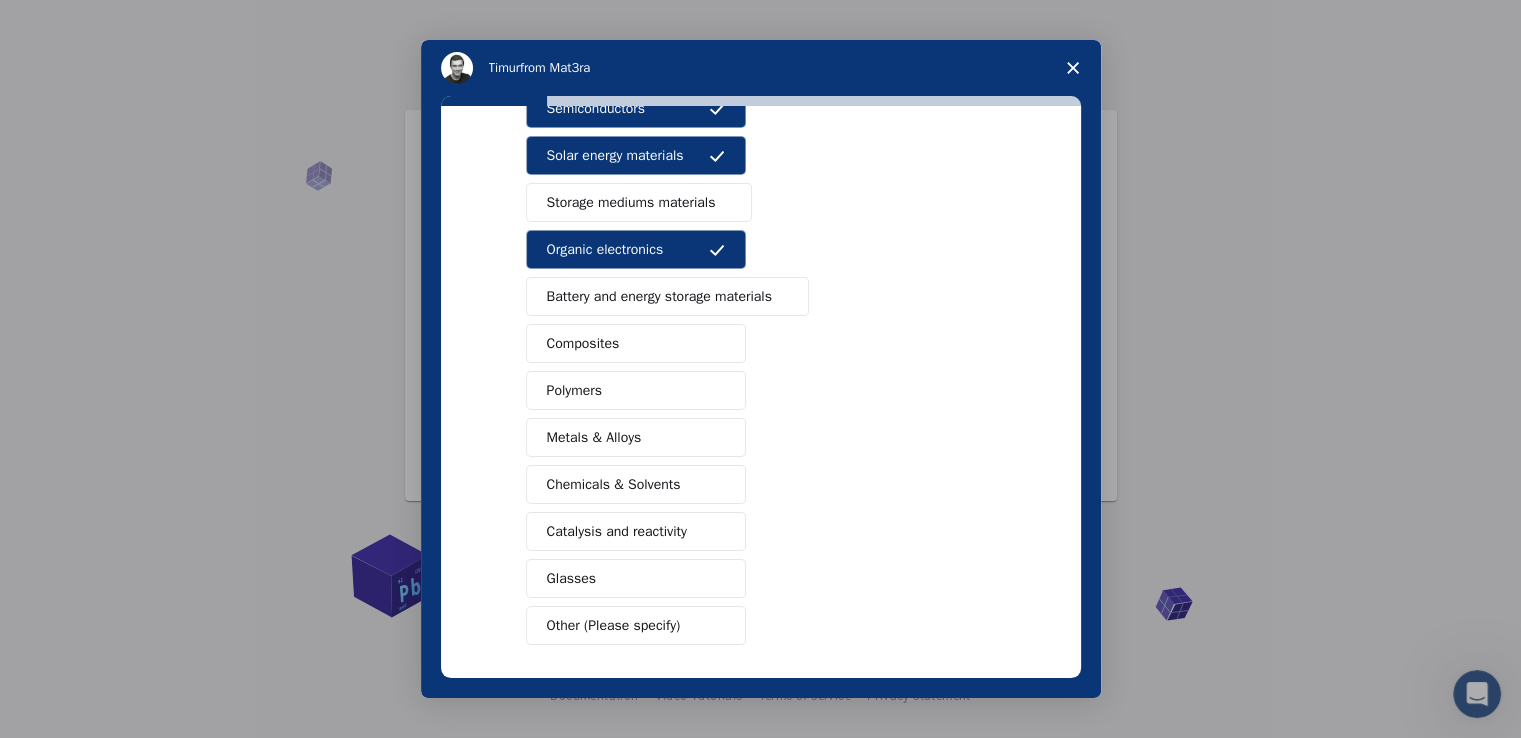 scroll, scrollTop: 222, scrollLeft: 0, axis: vertical 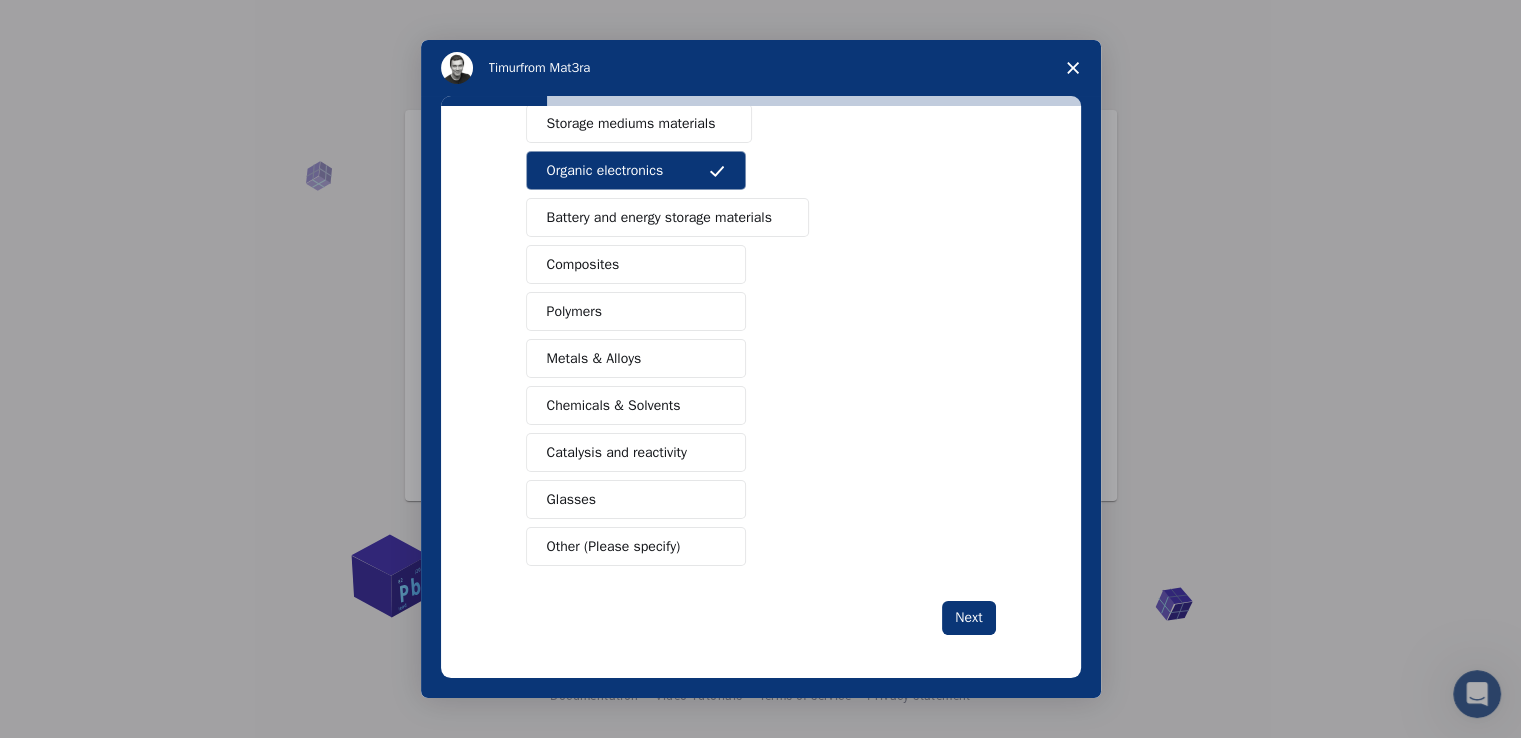 click on "Chemicals & Solvents" at bounding box center (614, 405) 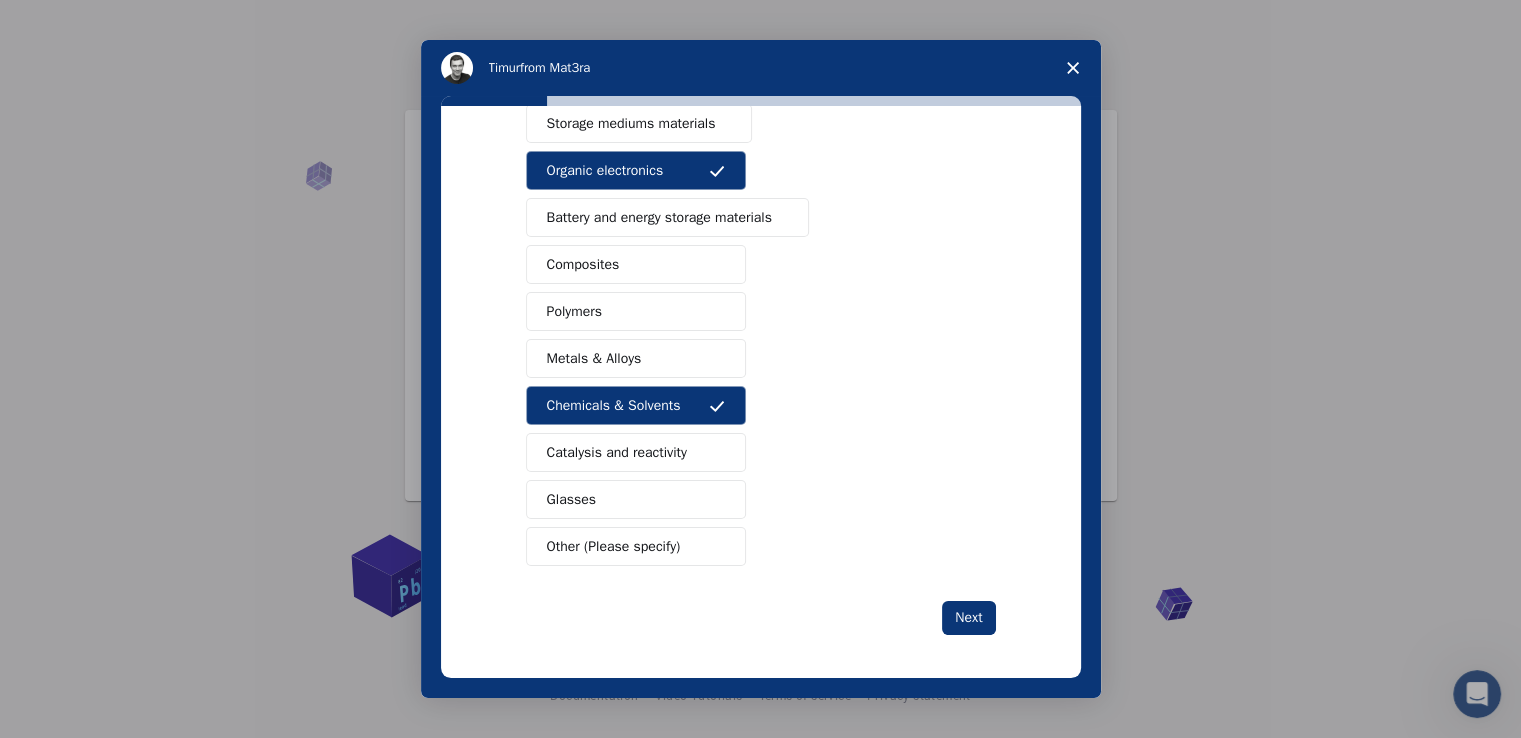 click on "Polymers" at bounding box center (636, 311) 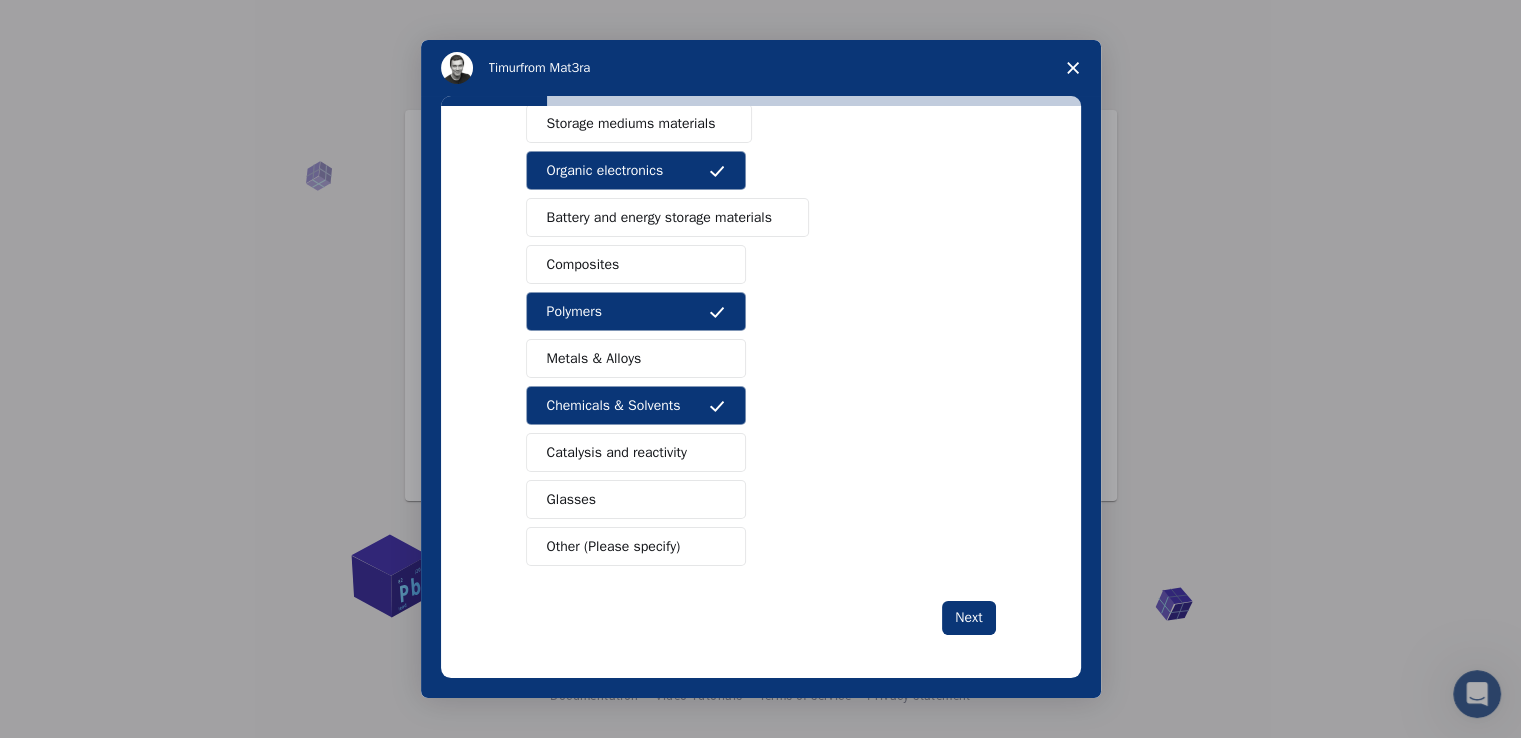 click on "Glasses" at bounding box center (636, 499) 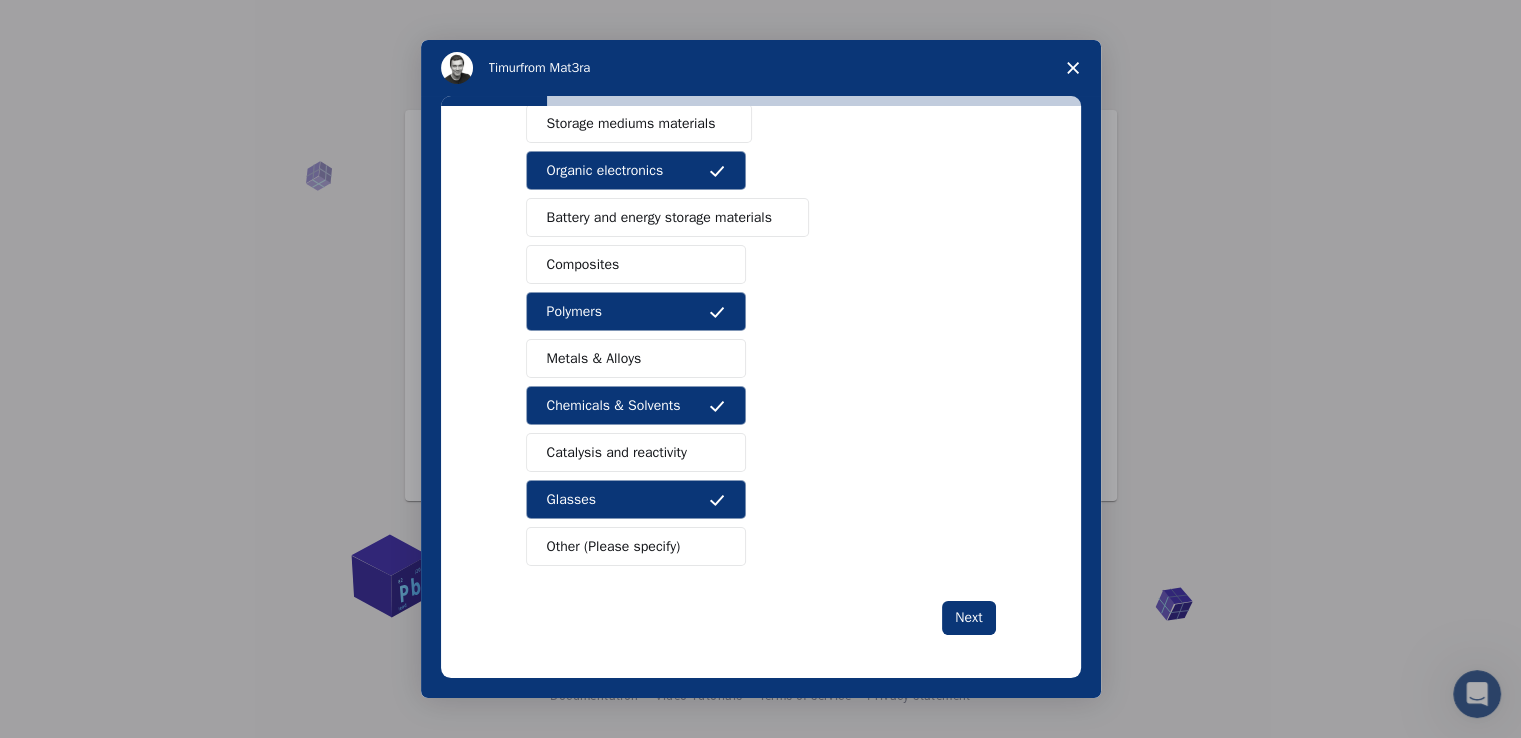 click on "Metals & Alloys" at bounding box center [636, 358] 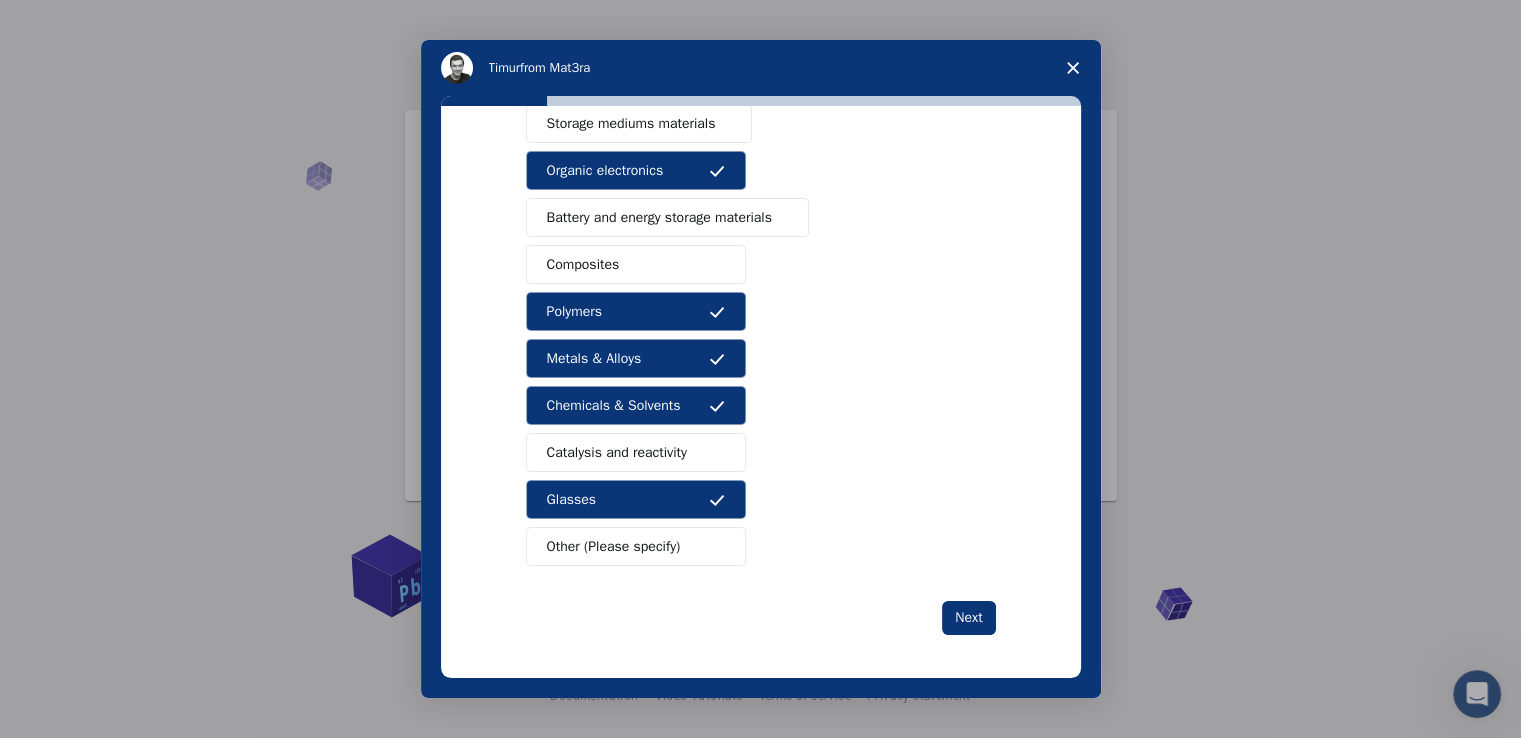 click on "Catalysis and reactivity" at bounding box center (617, 452) 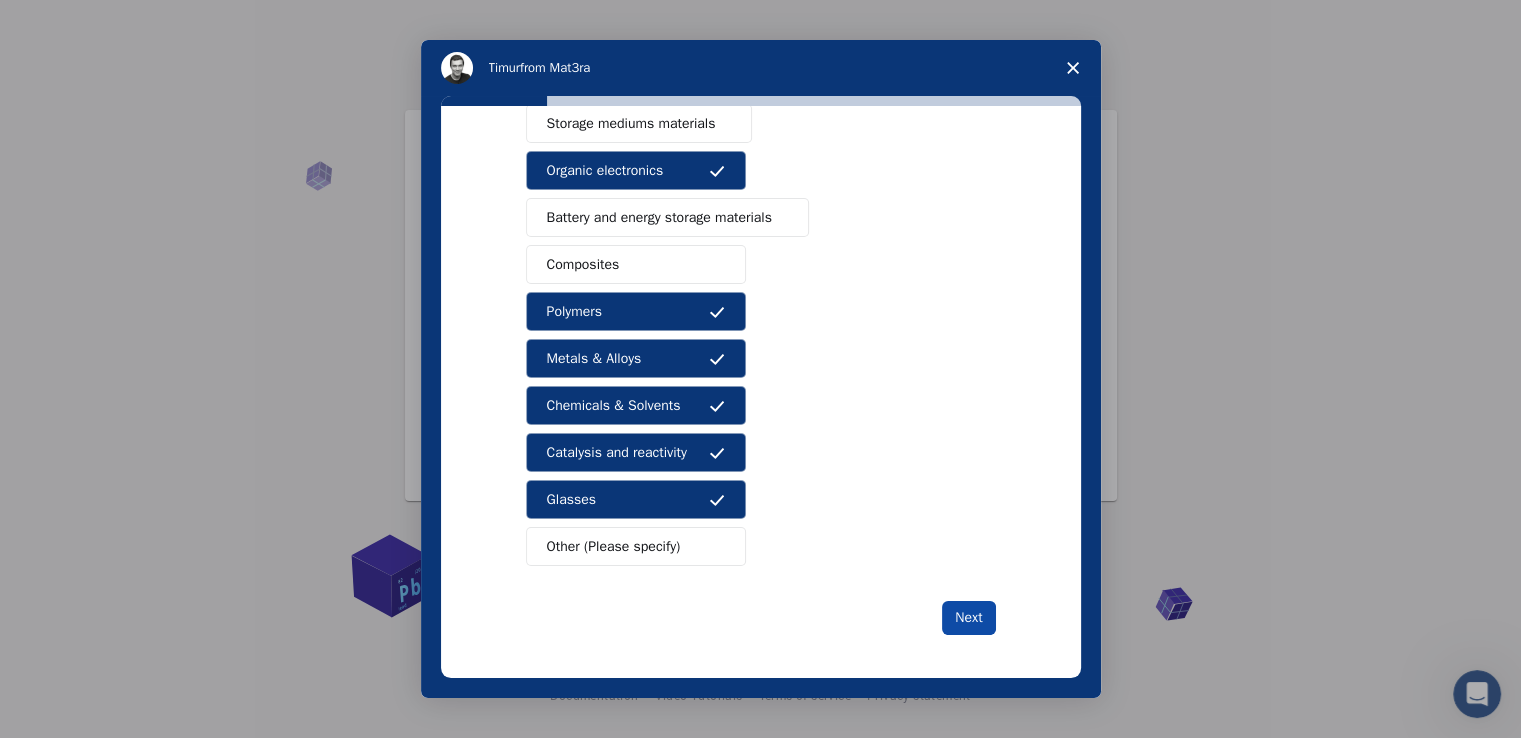 click on "Next" at bounding box center (968, 618) 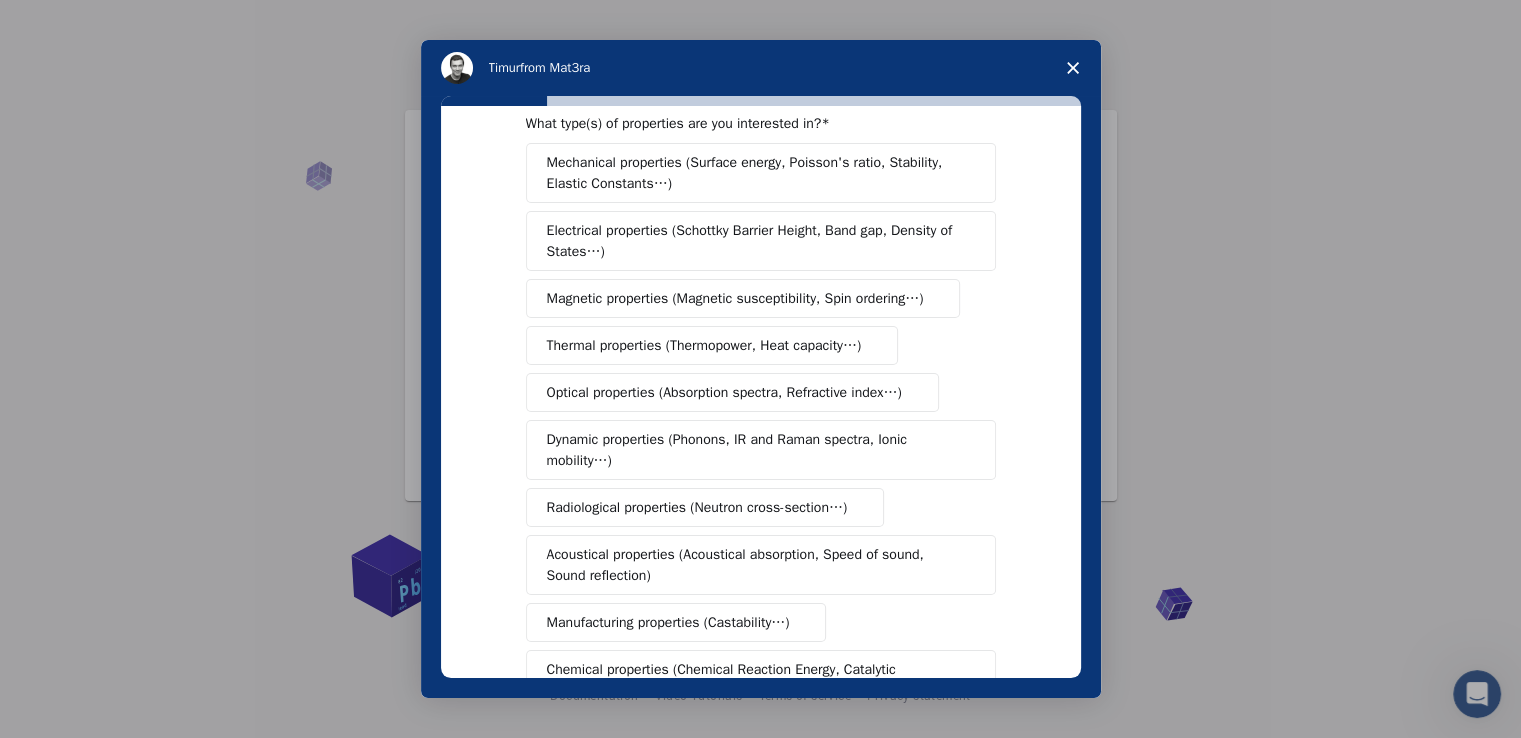 scroll, scrollTop: 0, scrollLeft: 0, axis: both 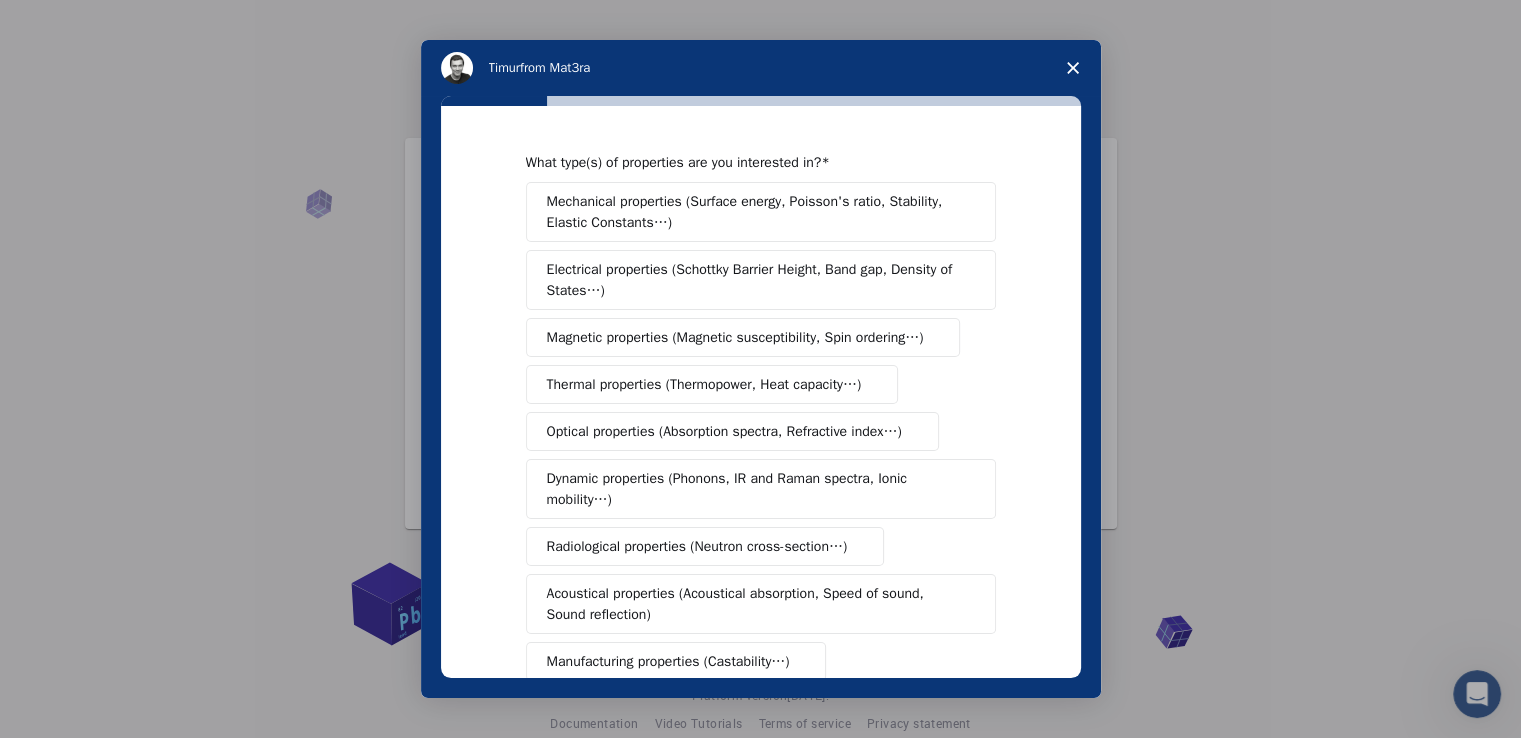 click on "Mechanical properties (Surface energy, Poisson's ratio, Stability, Elastic Constants…)" at bounding box center [754, 212] 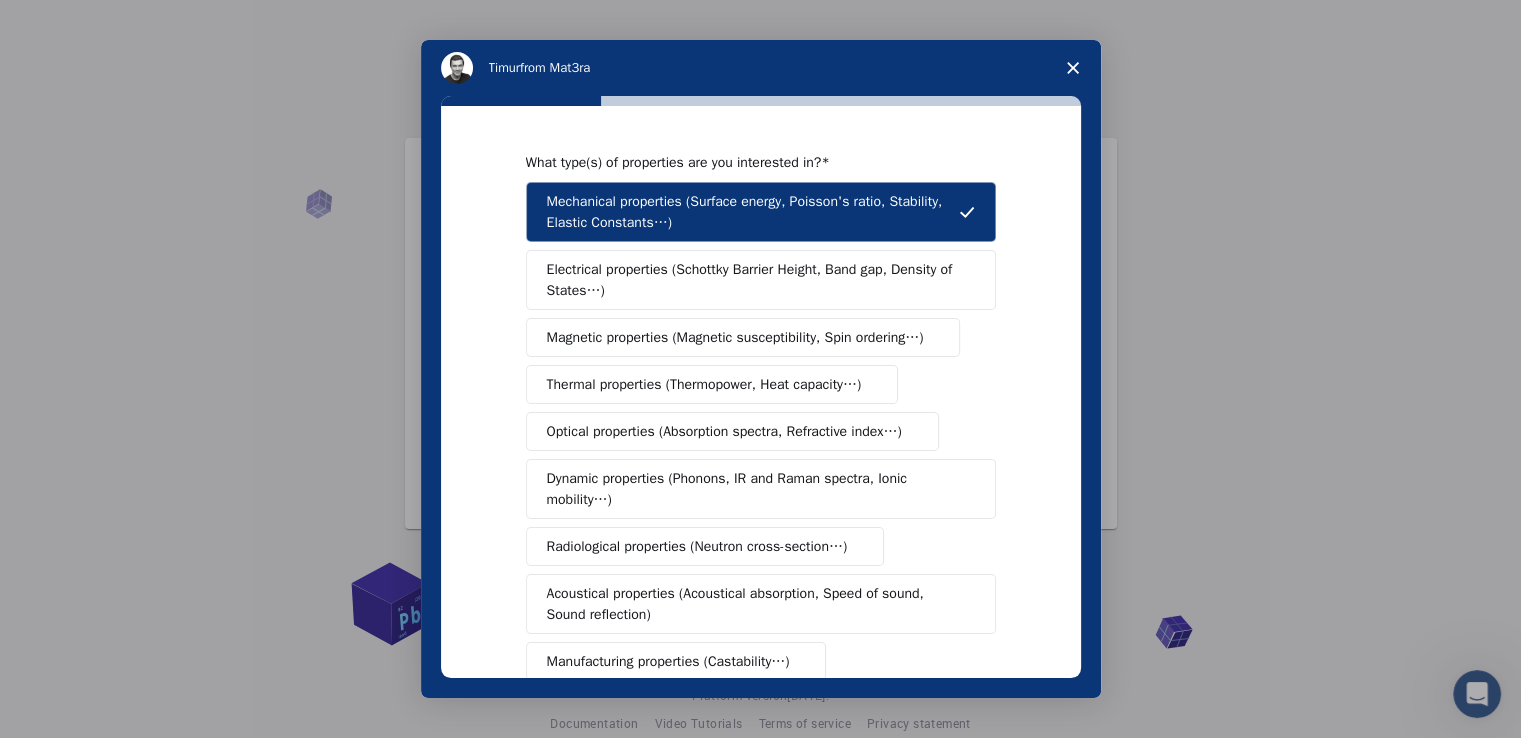 click on "Electrical properties (Schottky Barrier Height, Band gap, Density of States…)" at bounding box center (761, 280) 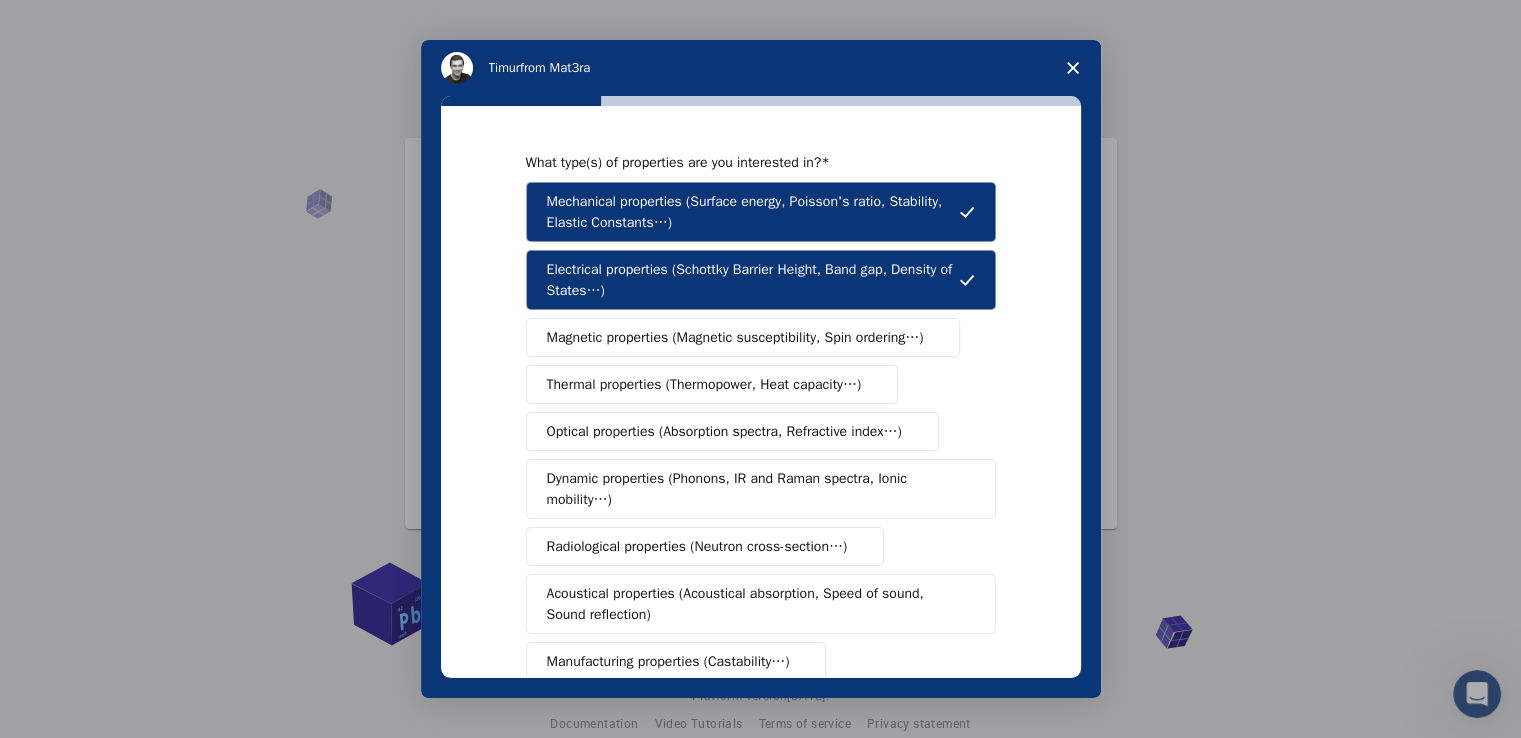 click on "Magnetic properties (Magnetic susceptibility, Spin ordering…)" at bounding box center (735, 337) 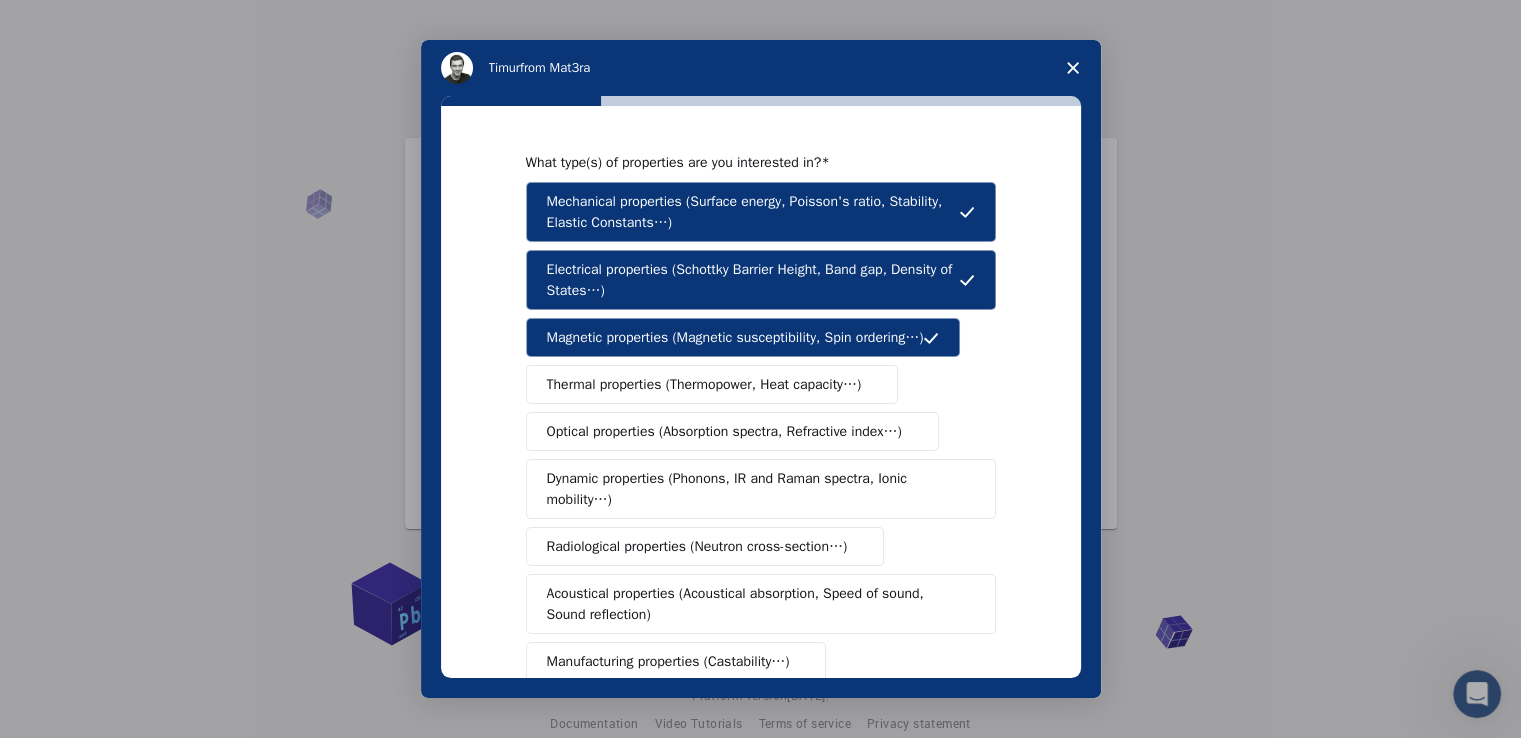 click on "Thermal properties (Thermopower, Heat capacity…)" at bounding box center [704, 384] 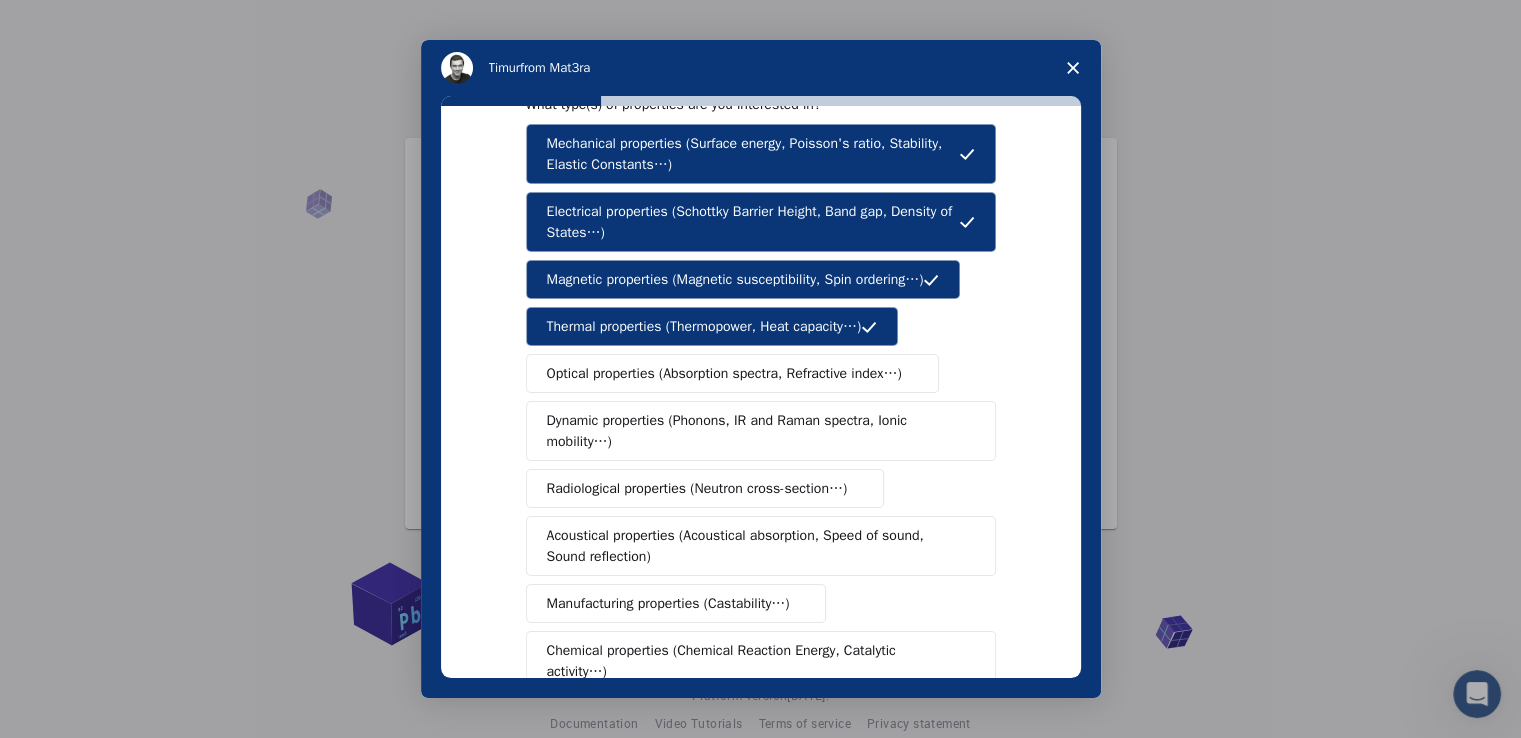 scroll, scrollTop: 59, scrollLeft: 0, axis: vertical 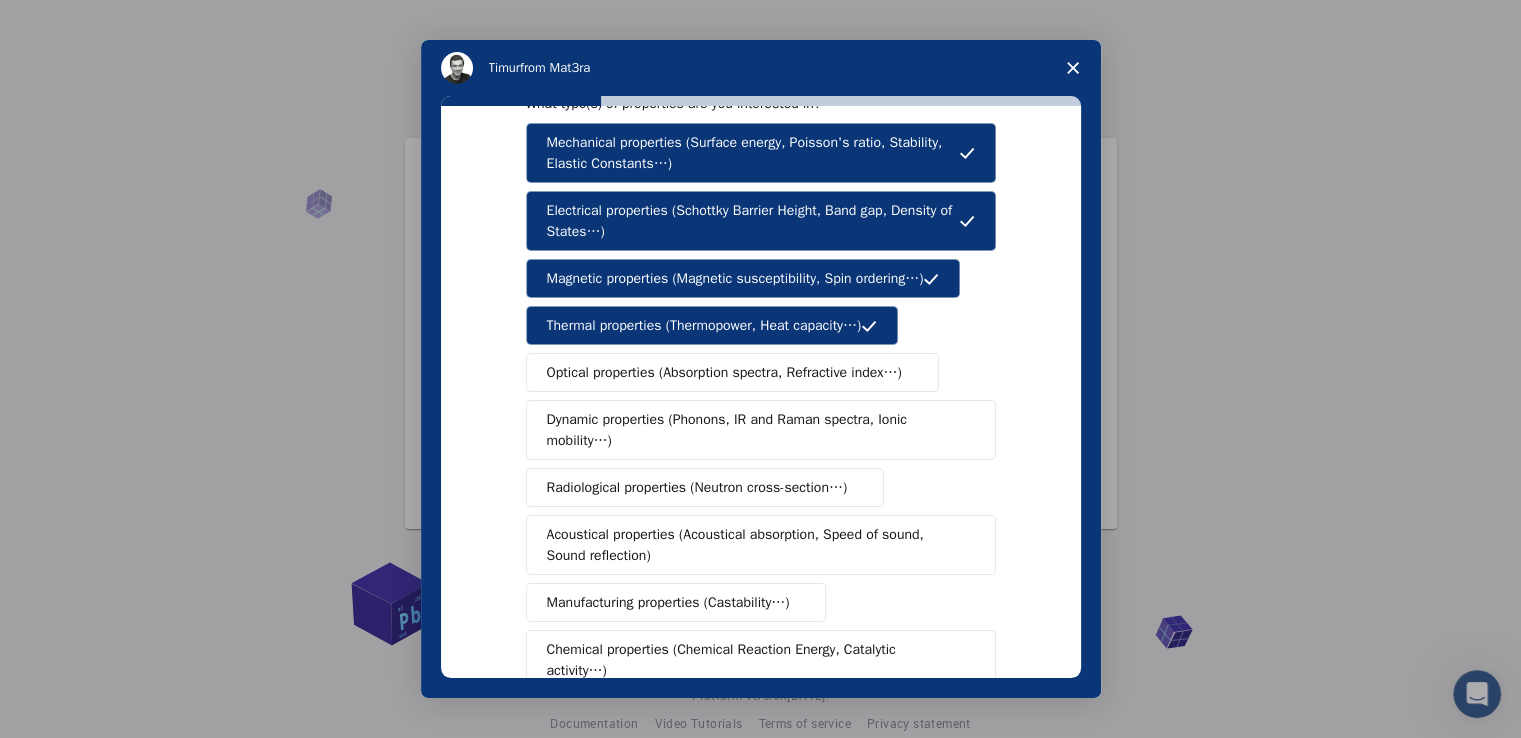 click on "Optical properties (Absorption spectra, Refractive index…)" at bounding box center (732, 372) 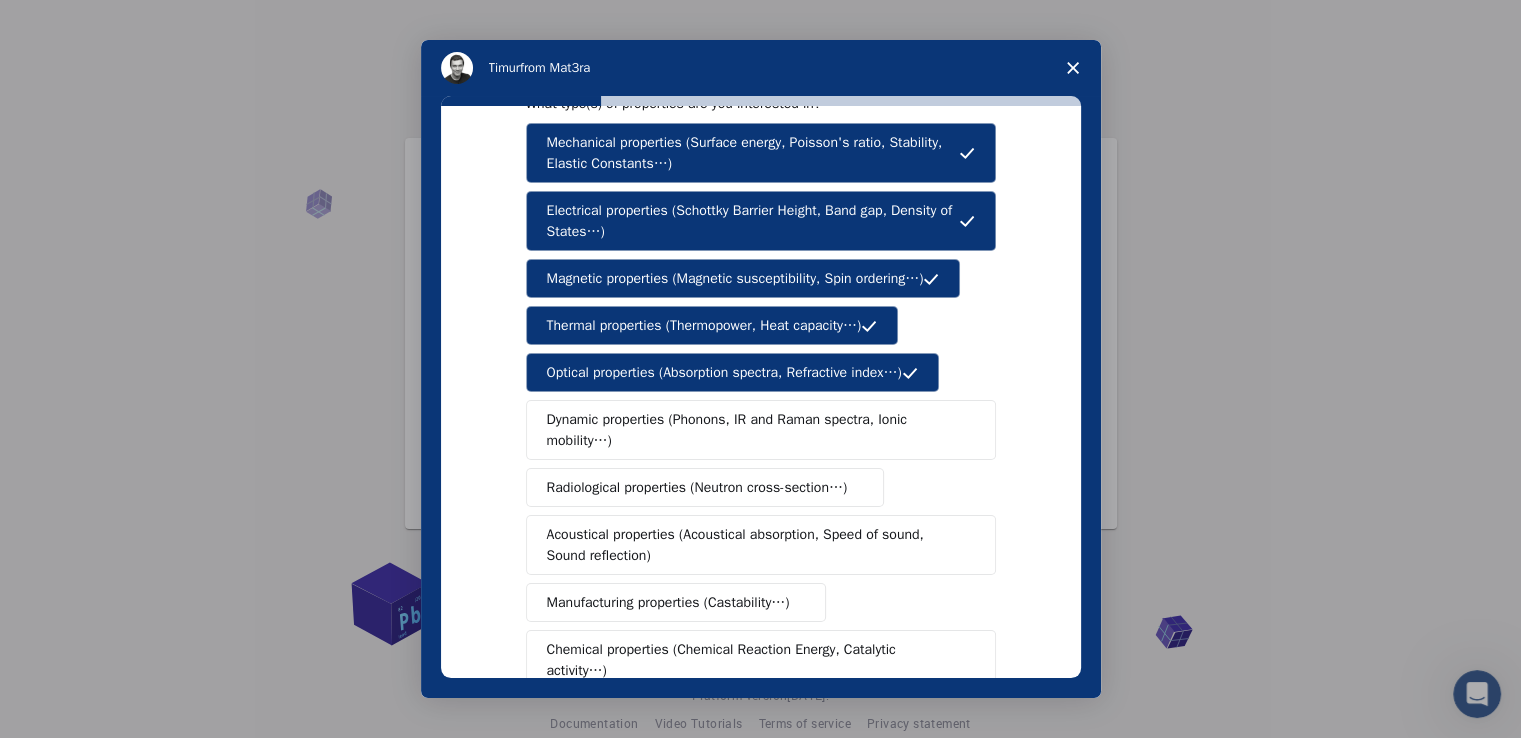 click on "Dynamic properties (Phonons, IR and Raman spectra, Ionic mobility…)" at bounding box center [753, 430] 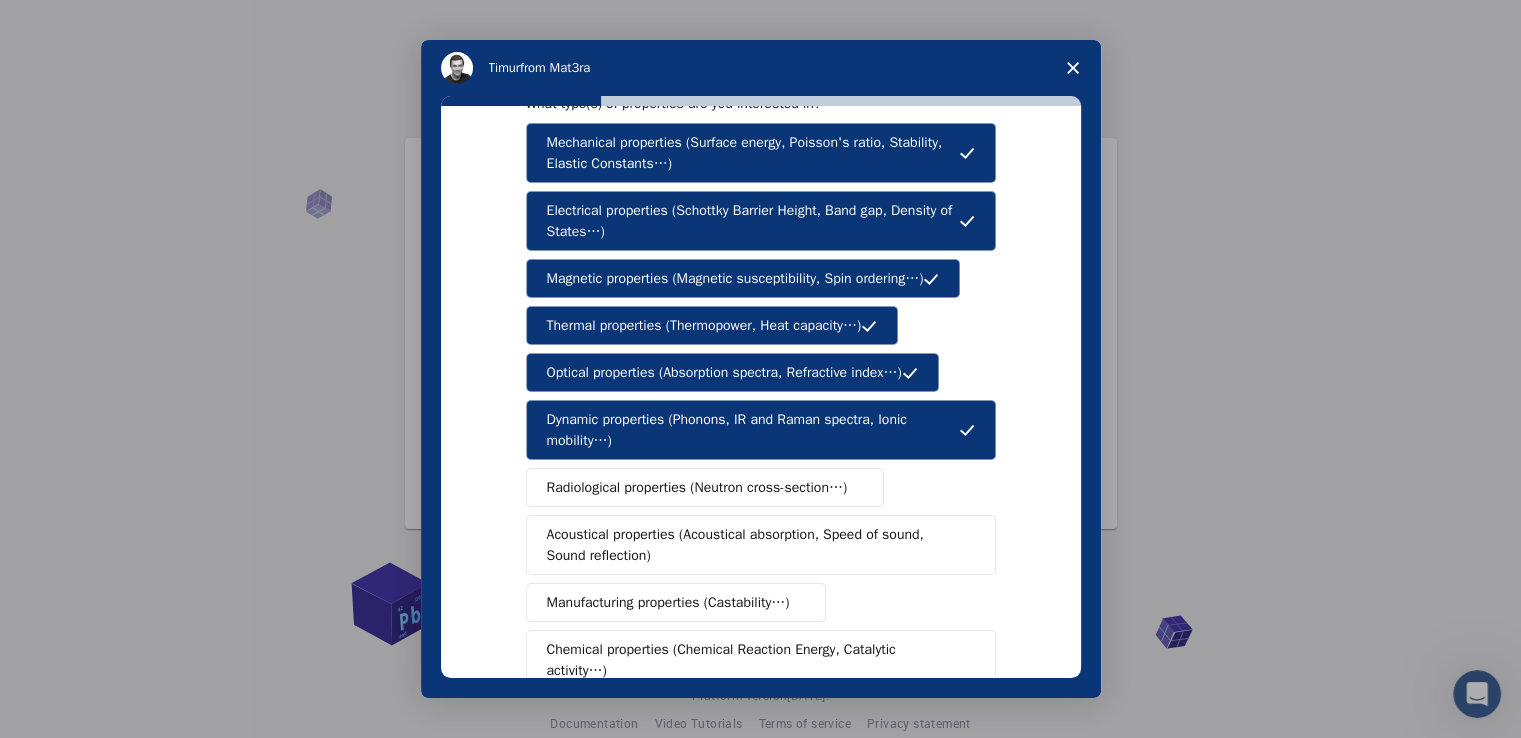 click on "Radiological properties (Neutron cross-section…)" at bounding box center [697, 487] 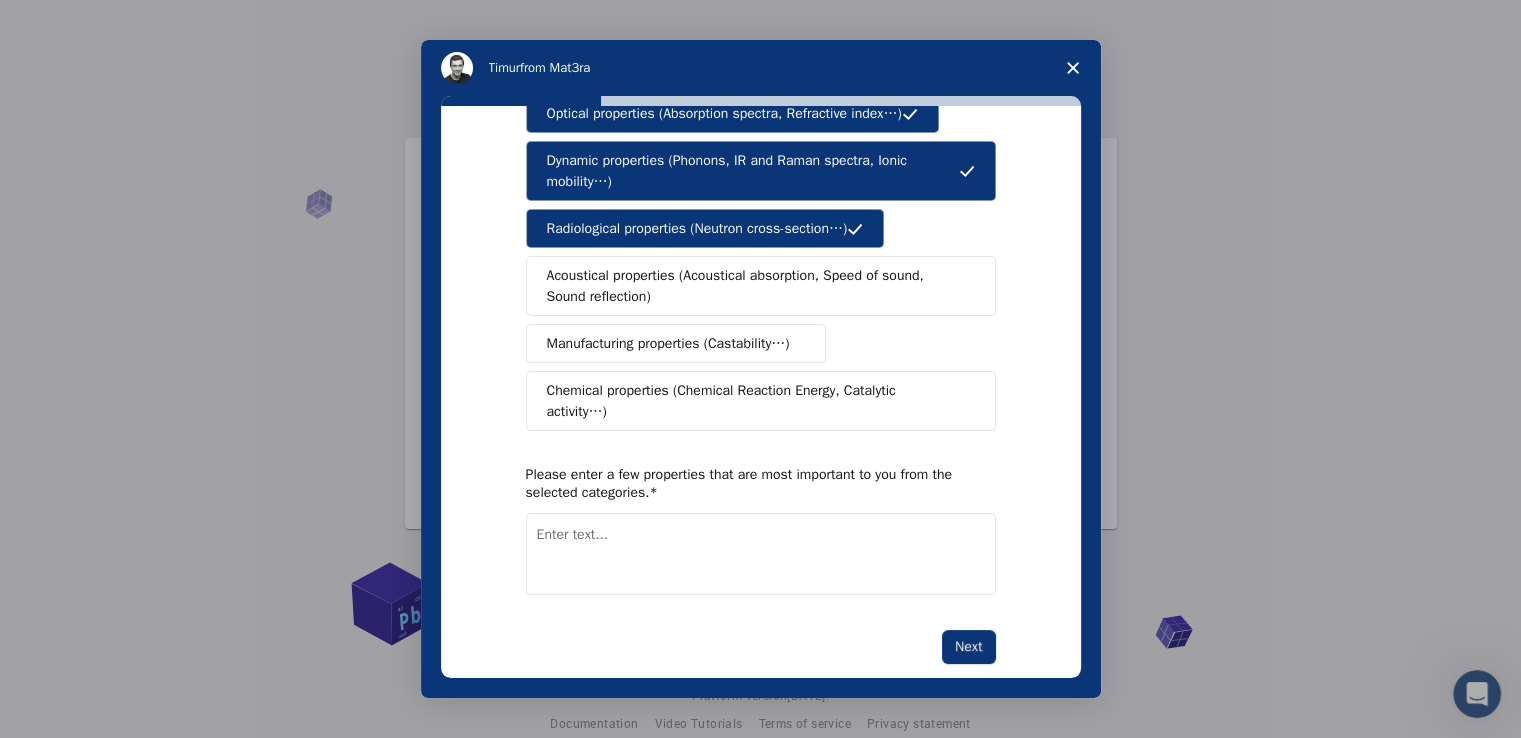 scroll, scrollTop: 326, scrollLeft: 0, axis: vertical 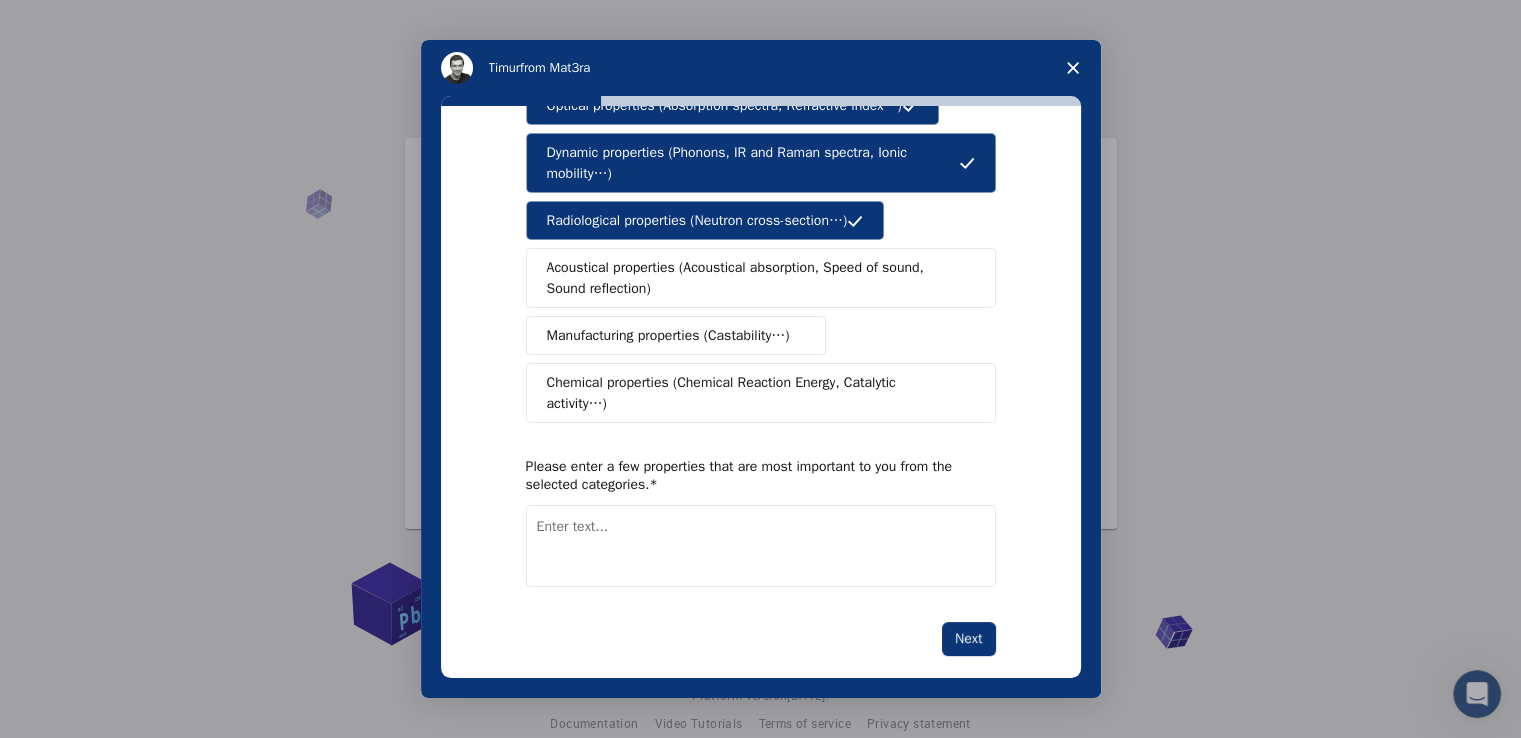 click on "What type(s) of properties are you interested in? Mechanical properties (Surface energy, Poisson's ratio, Stability, Elastic Constants…) Electrical properties (Schottky Barrier Height, Band gap, Density of States…) Magnetic properties (Magnetic susceptibility, Spin ordering…) Thermal properties (Thermopower, Heat capacity…) Optical properties (Absorption spectra, Refractive index…) Dynamic properties (Phonons, IR and Raman spectra, Ionic mobility…) Radiological properties (Neutron cross-section…) Acoustical properties (Acoustical absorption, Speed of sound, Sound reflection) Manufacturing properties (Castability…) Chemical properties (Chemical Reaction Energy, Catalytic activity…) Please enter a few properties that are most important to you from the selected categories. Next" at bounding box center [761, 242] 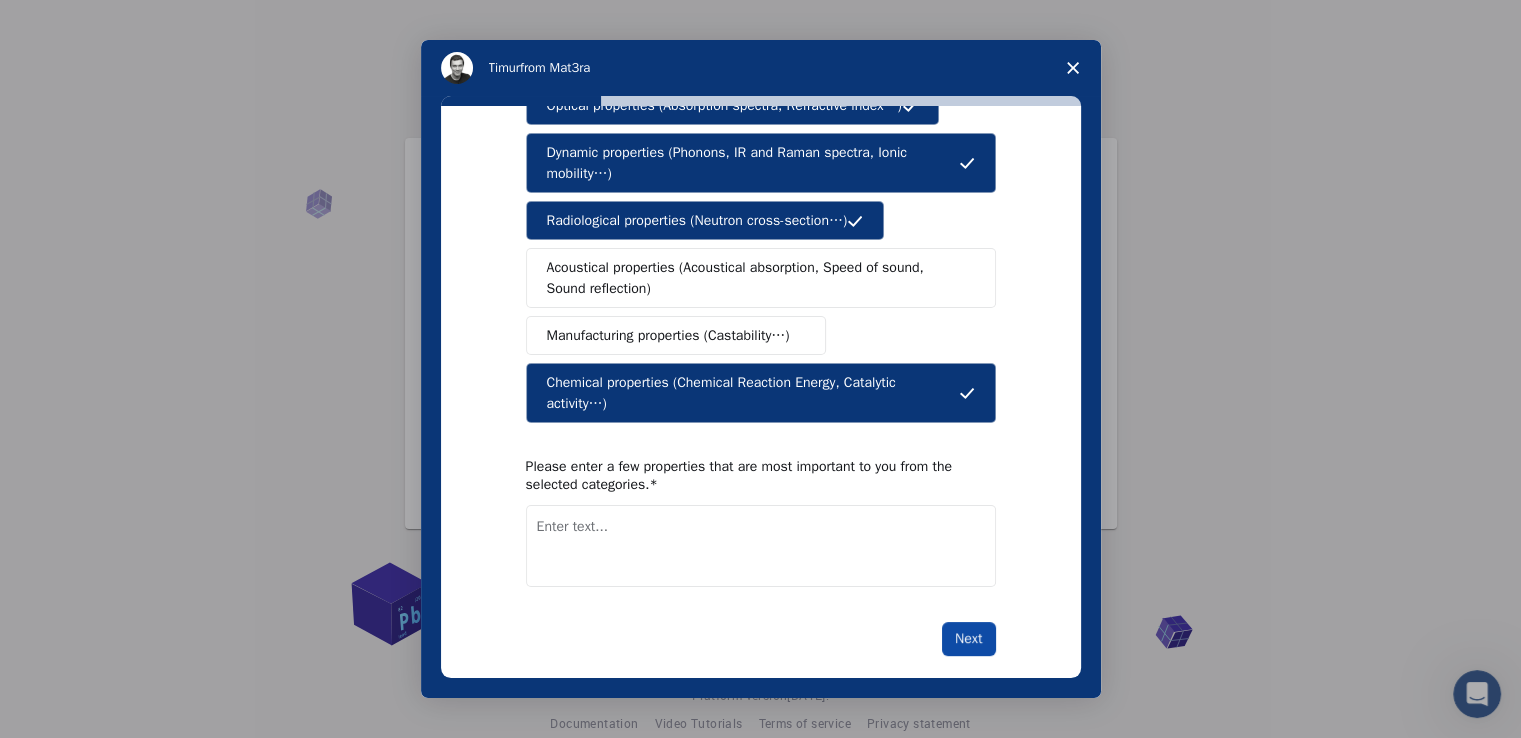 click on "Next" at bounding box center [968, 639] 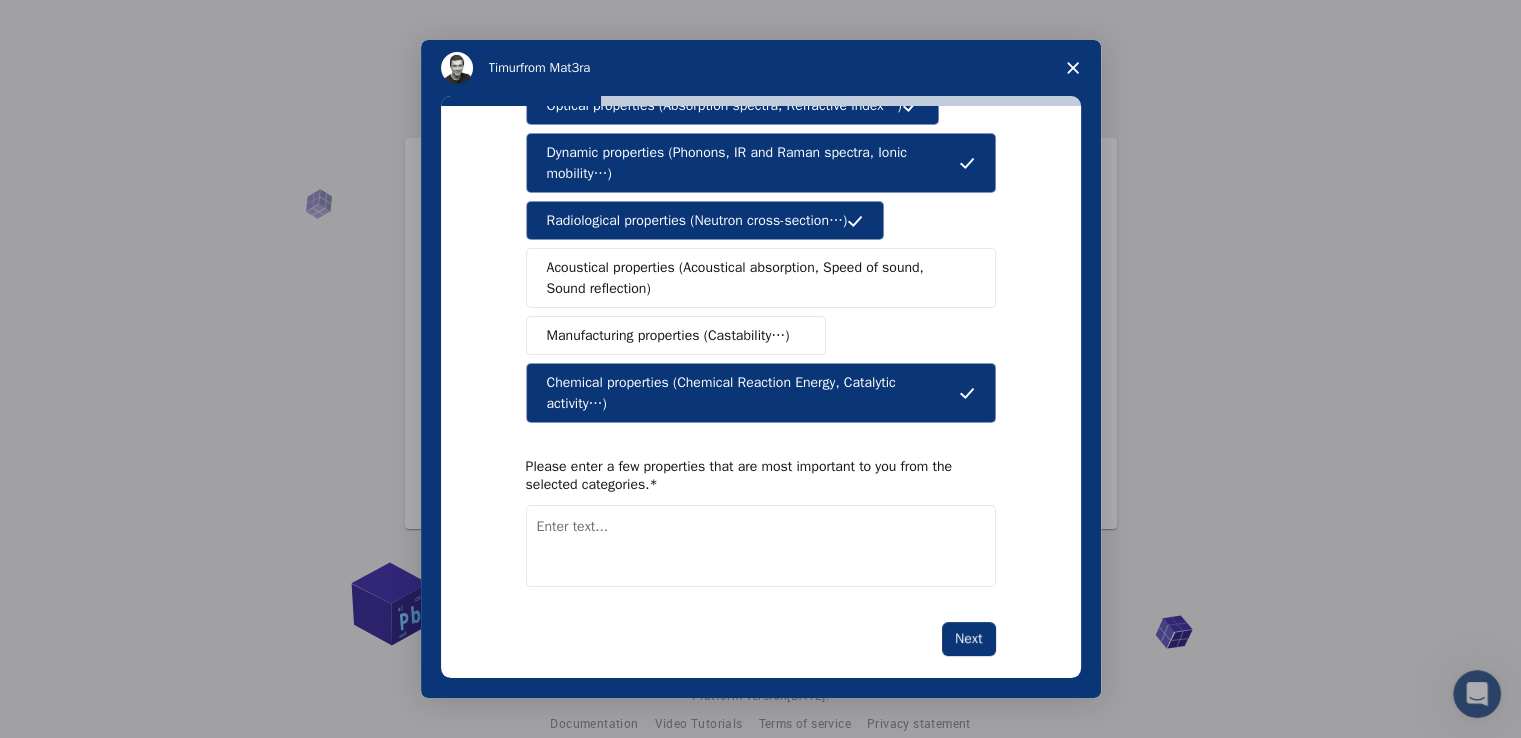 click at bounding box center [761, 546] 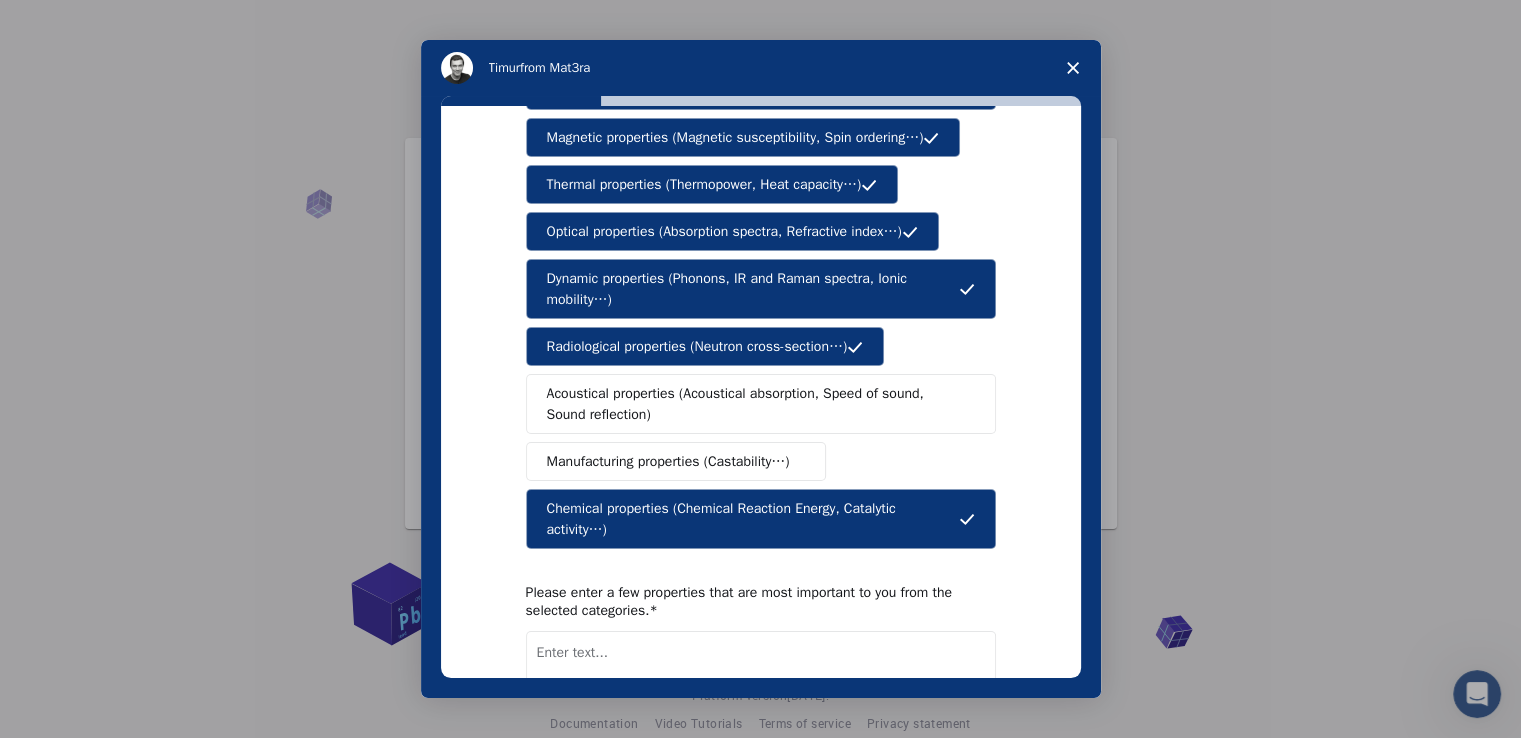 scroll, scrollTop: 202, scrollLeft: 0, axis: vertical 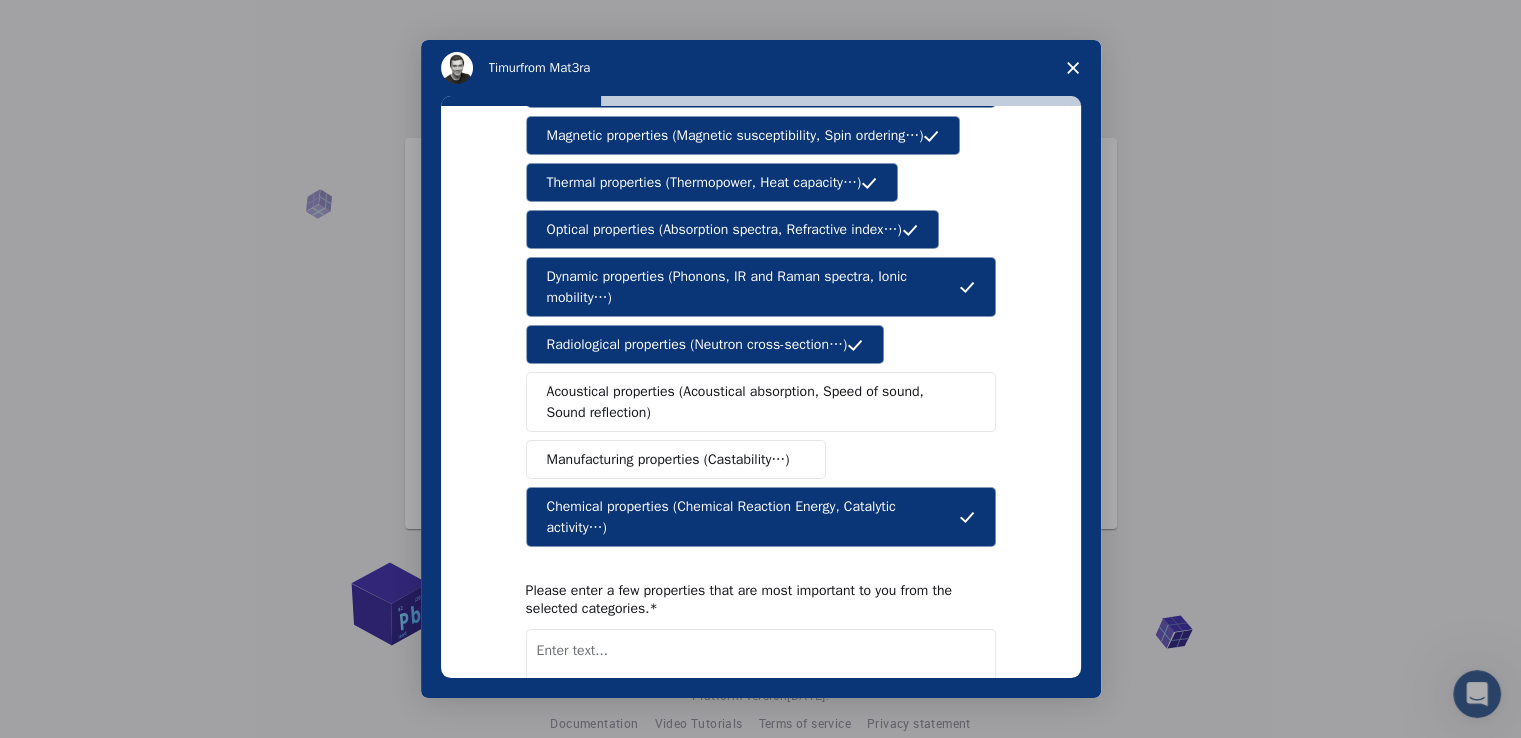 click on "Manufacturing properties (Castability…)" at bounding box center [668, 459] 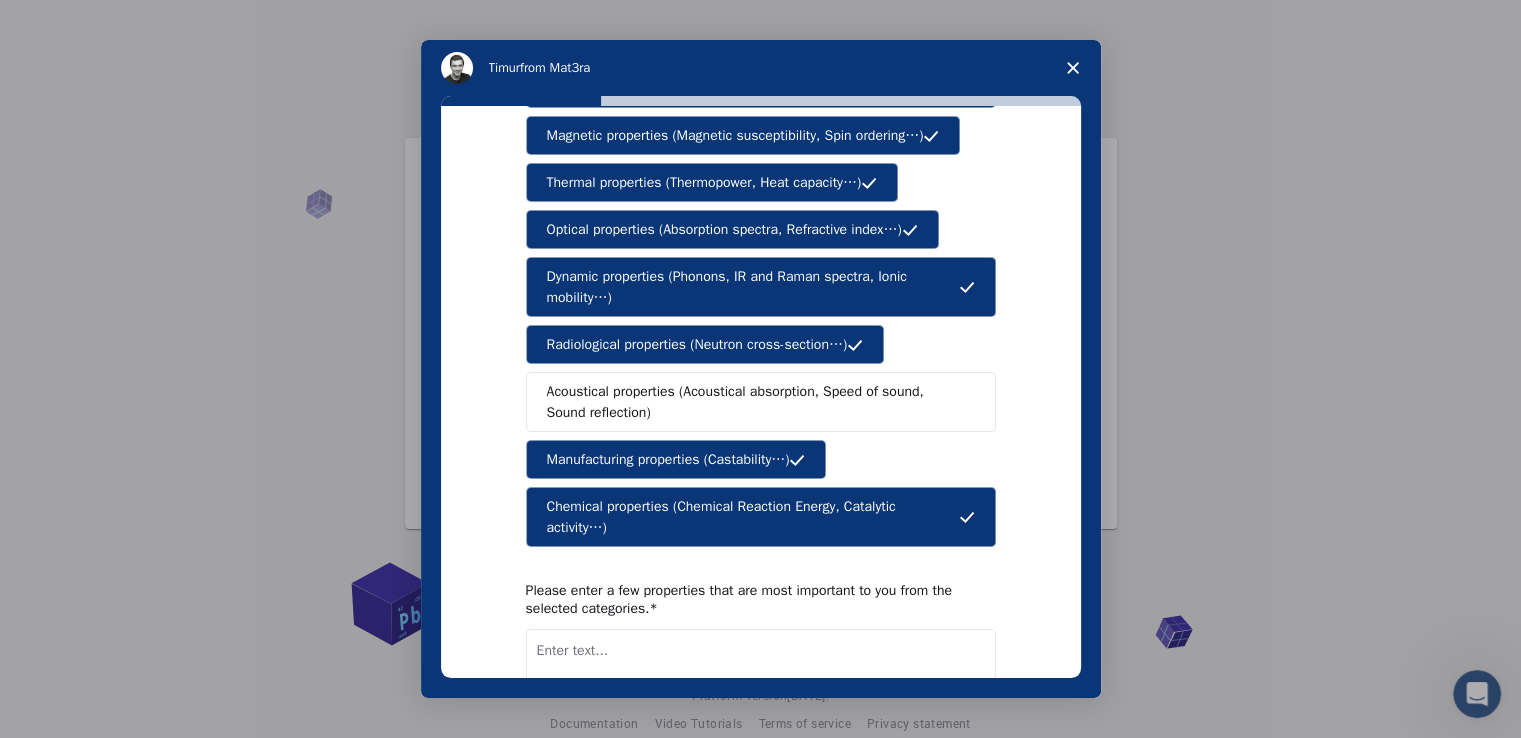 click on "Acoustical properties (Acoustical absorption, Speed of sound, Sound reflection)" at bounding box center [754, 402] 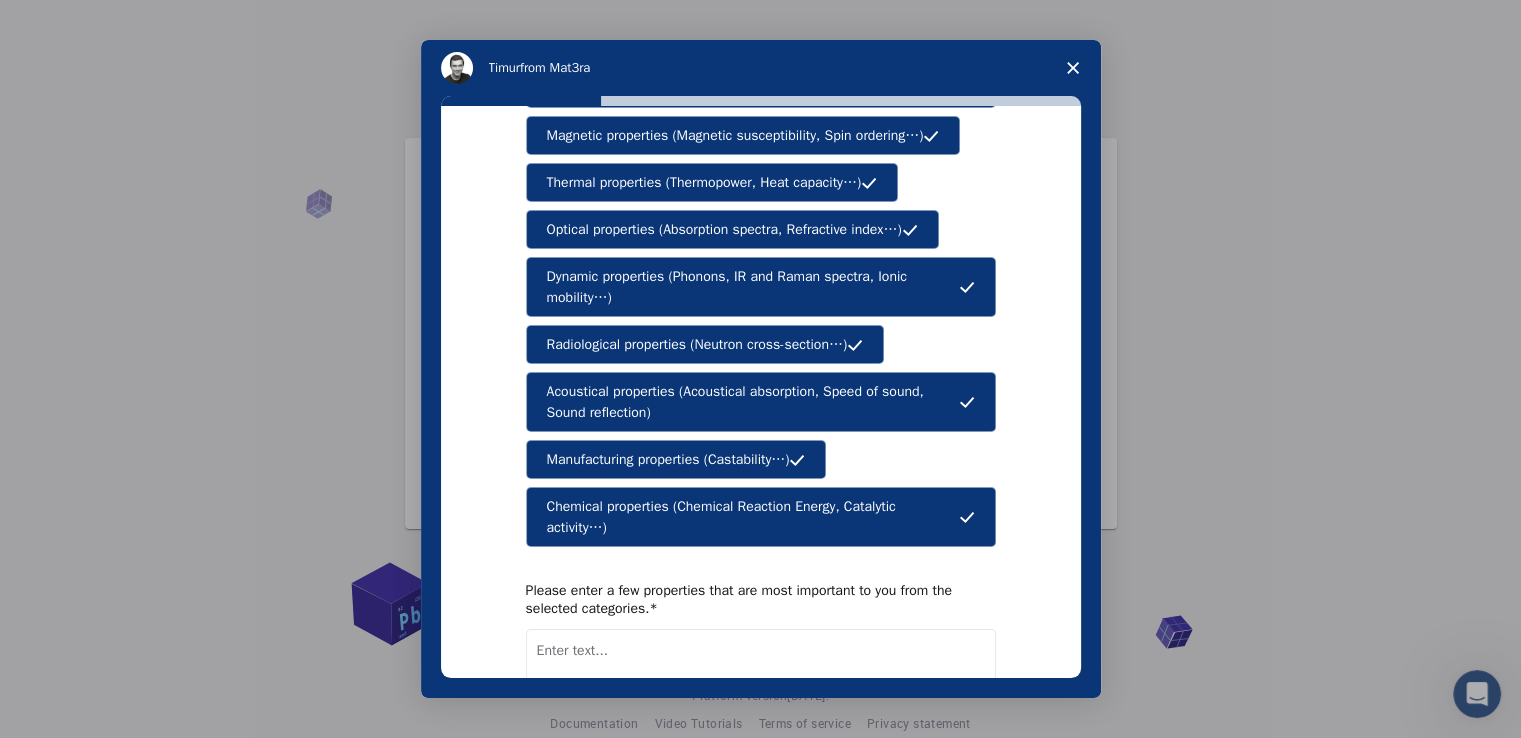 click on "Please enter a few properties that are most important to you from the selected categories." at bounding box center (746, 600) 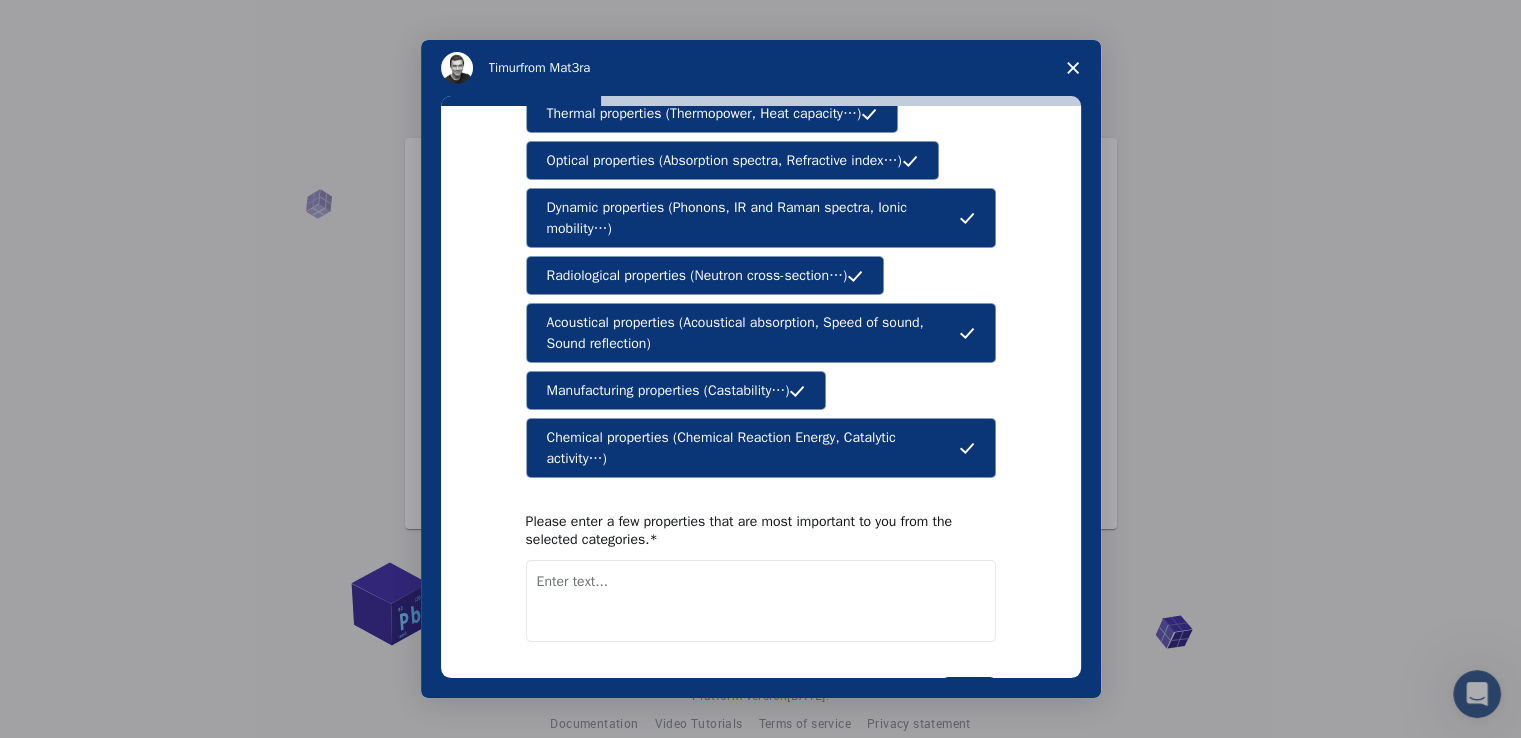 scroll, scrollTop: 326, scrollLeft: 0, axis: vertical 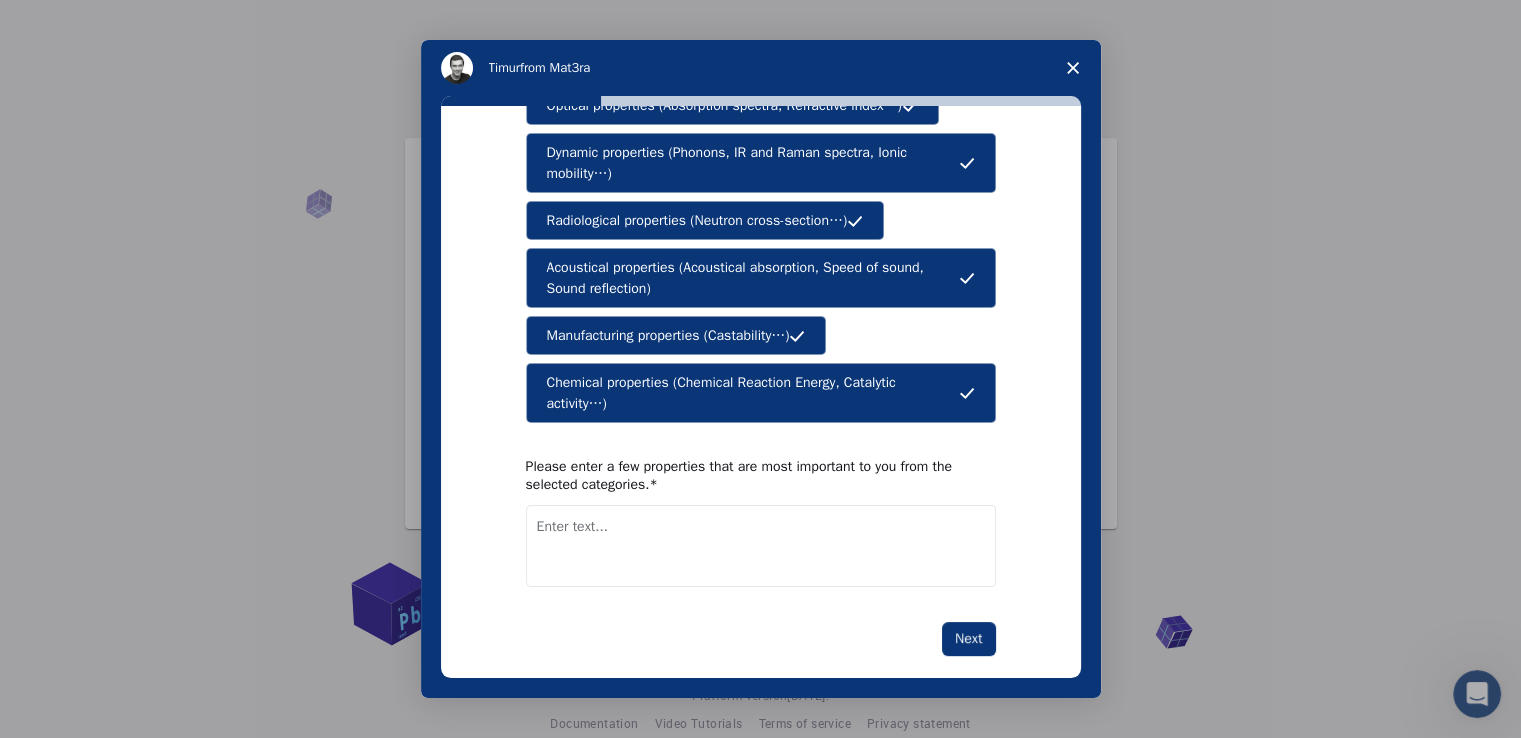 click at bounding box center [761, 546] 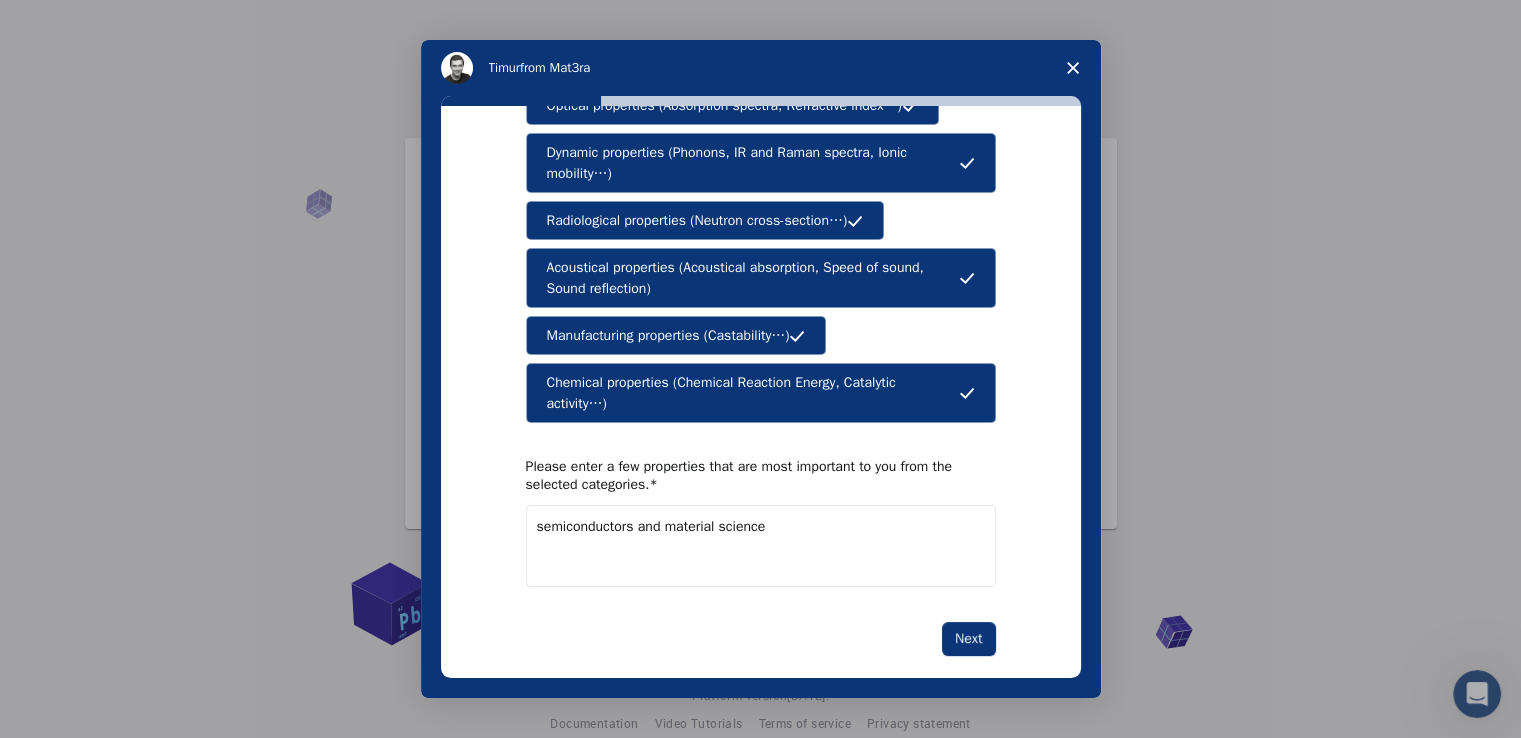 click on "semiconductors and material science" at bounding box center (761, 546) 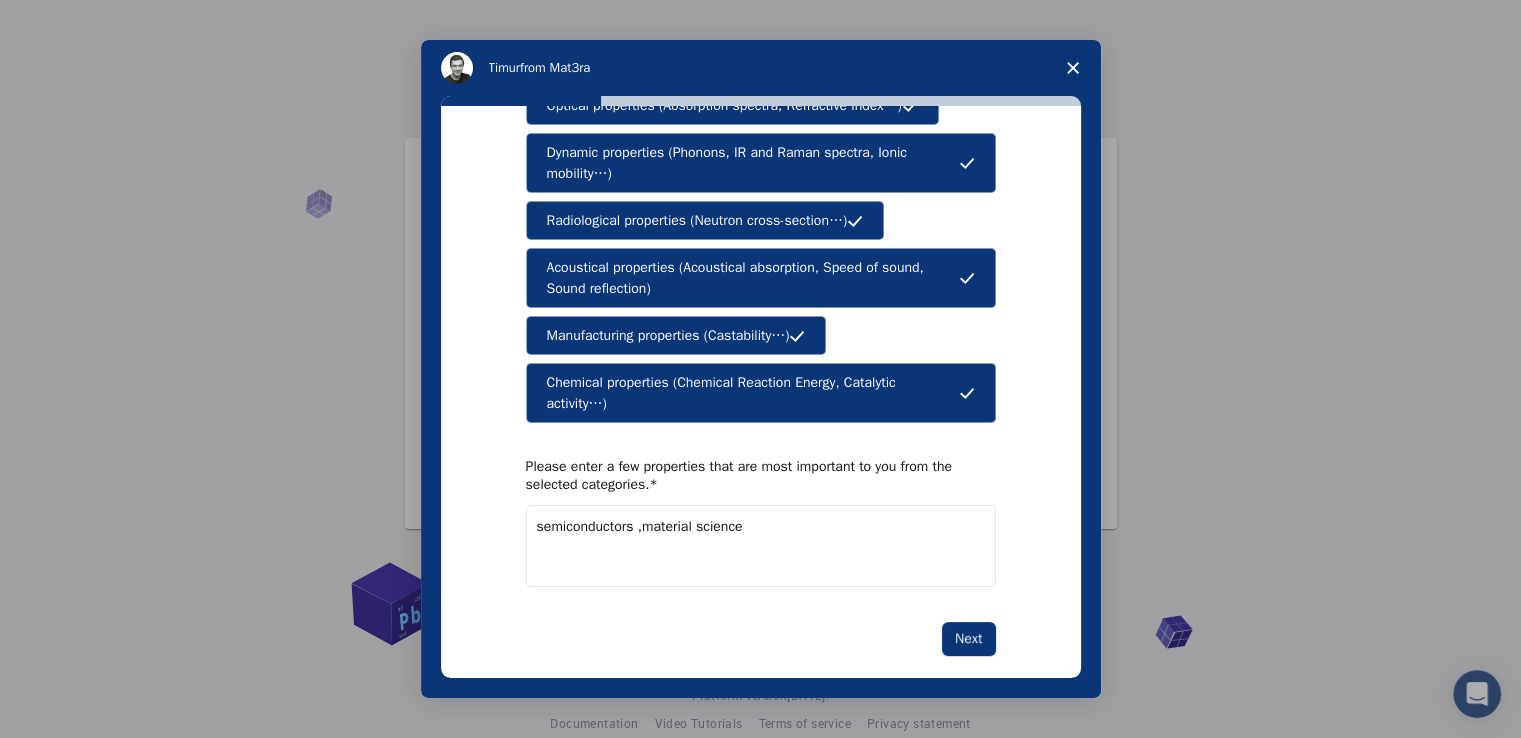 click on "semiconductors ,material science" at bounding box center [761, 546] 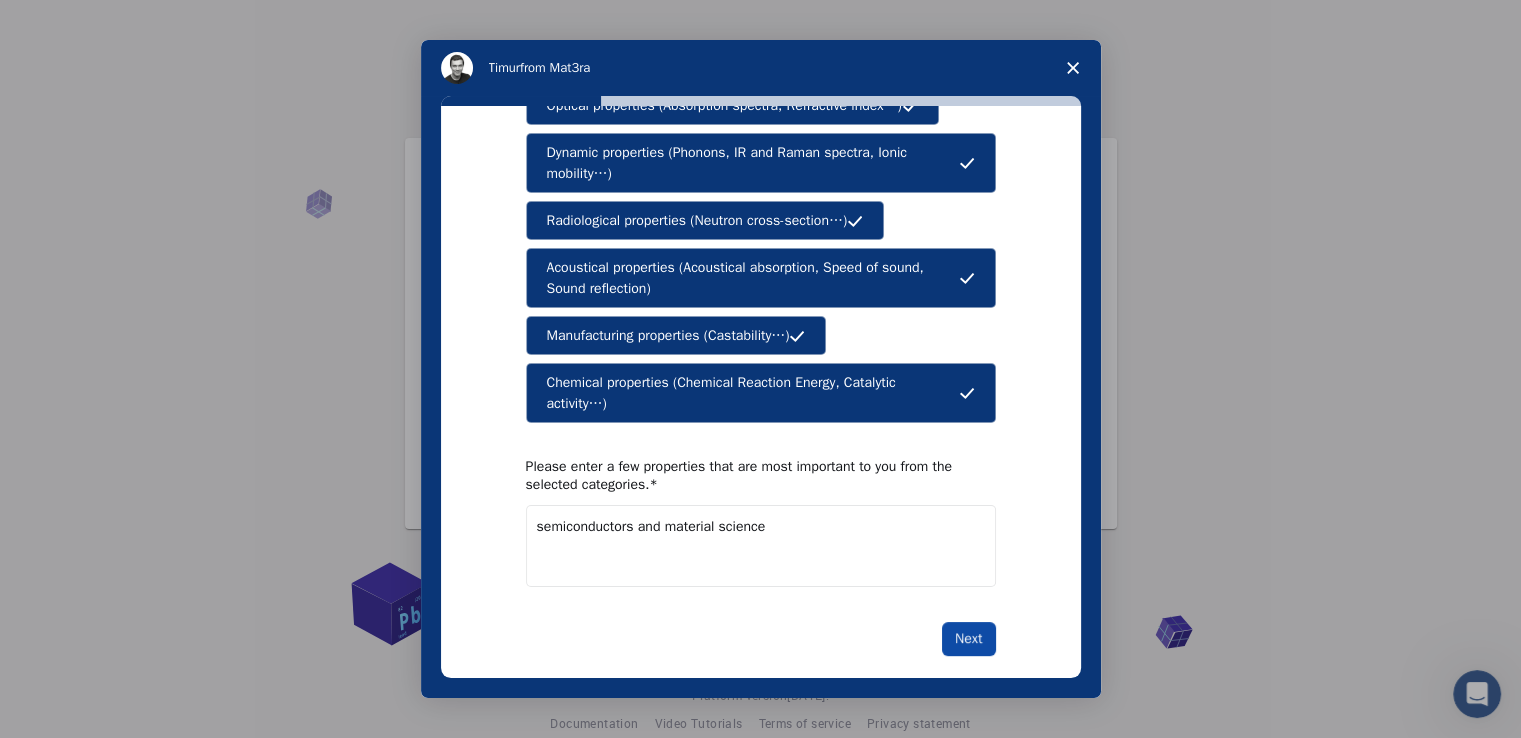 type on "semiconductors and material science" 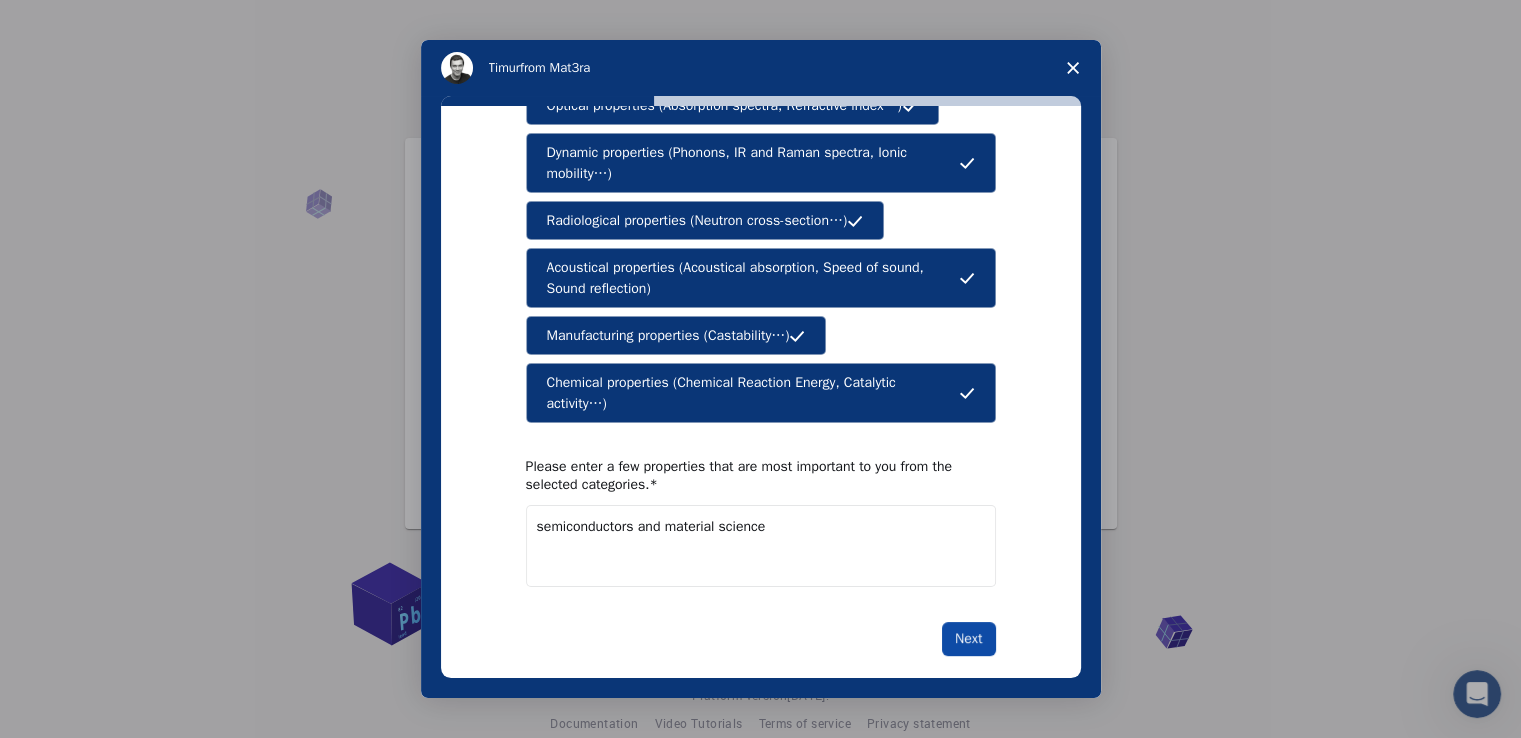 click on "Next" at bounding box center (968, 639) 